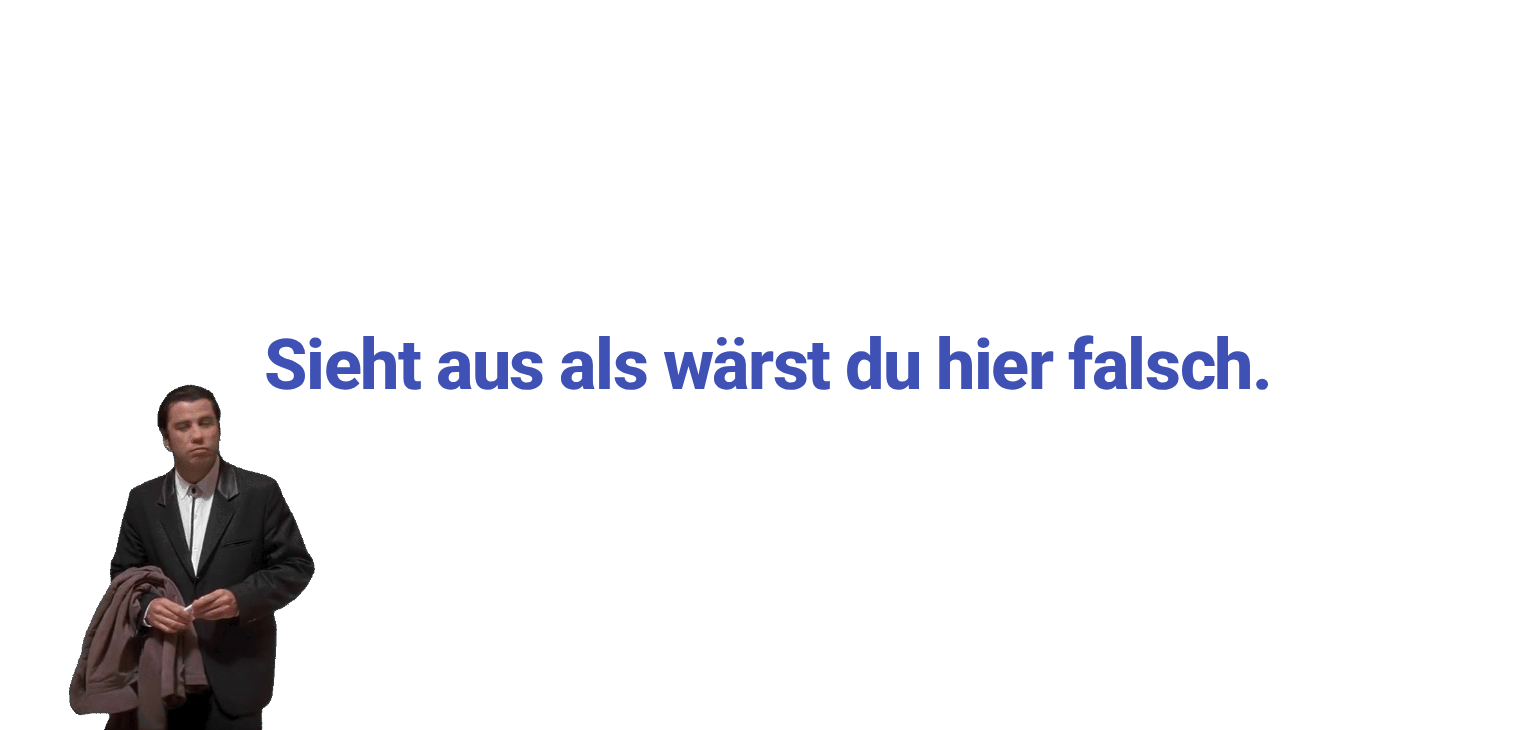 scroll, scrollTop: 0, scrollLeft: 0, axis: both 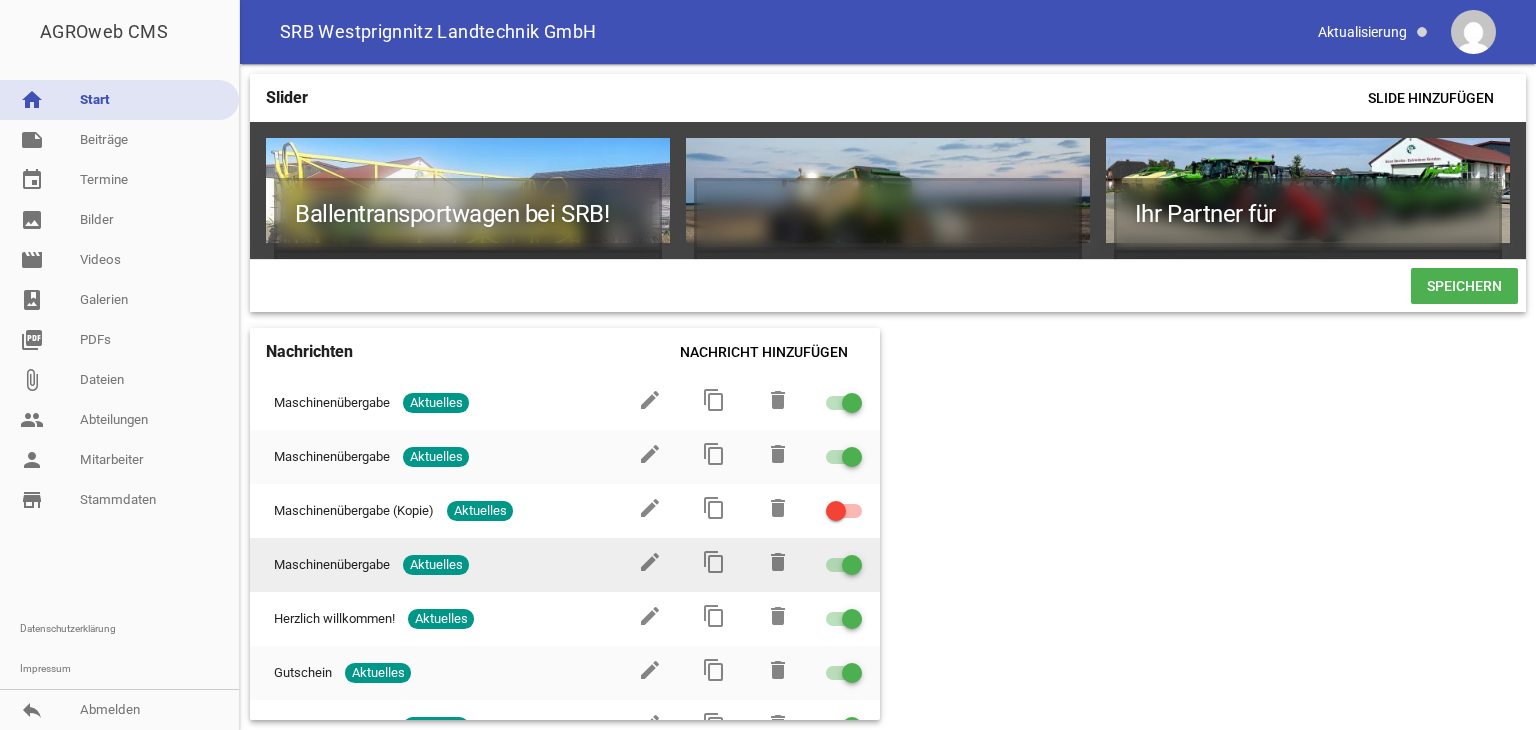 click on "Maschinenübergabe Aktuelles" at bounding box center [433, 565] 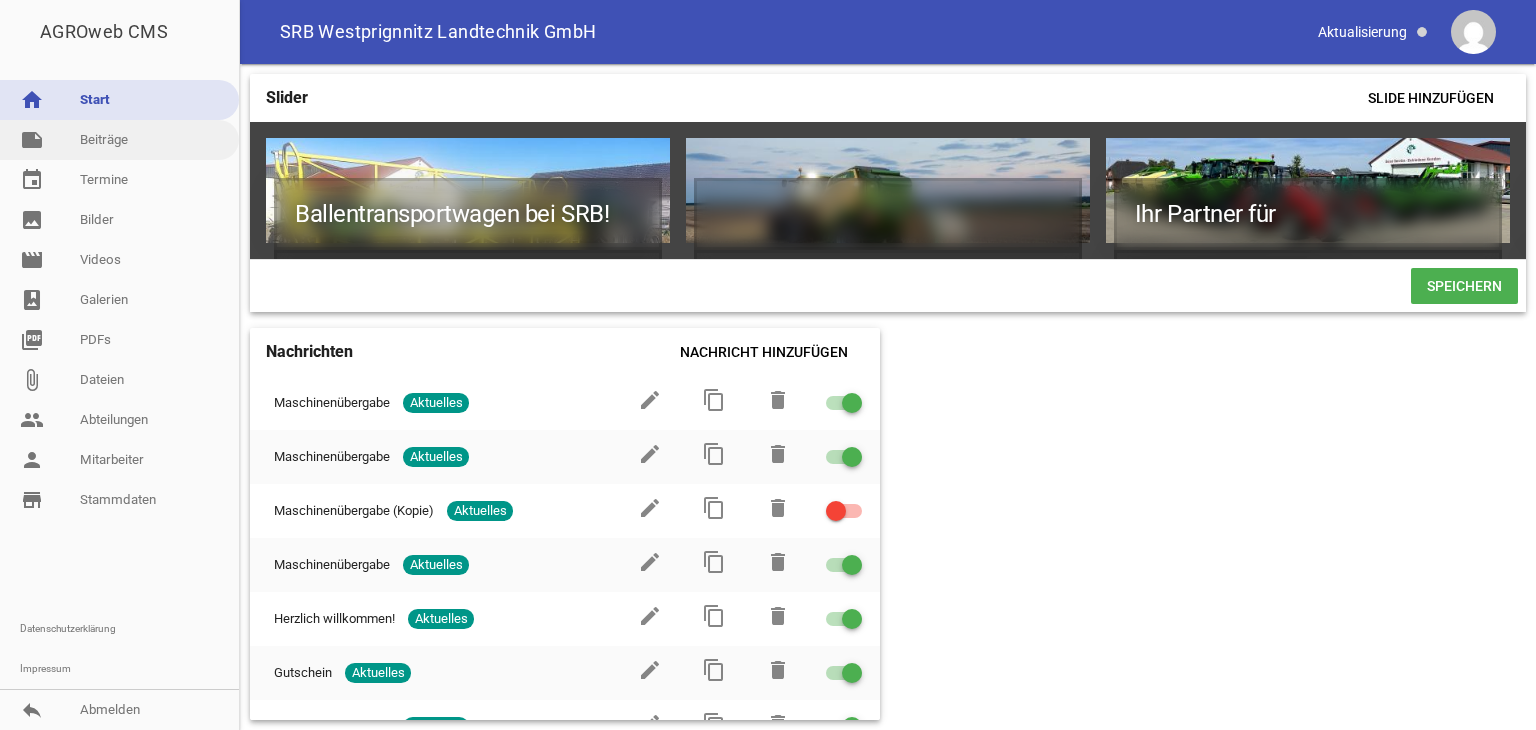 click on "note Beiträge" at bounding box center (119, 140) 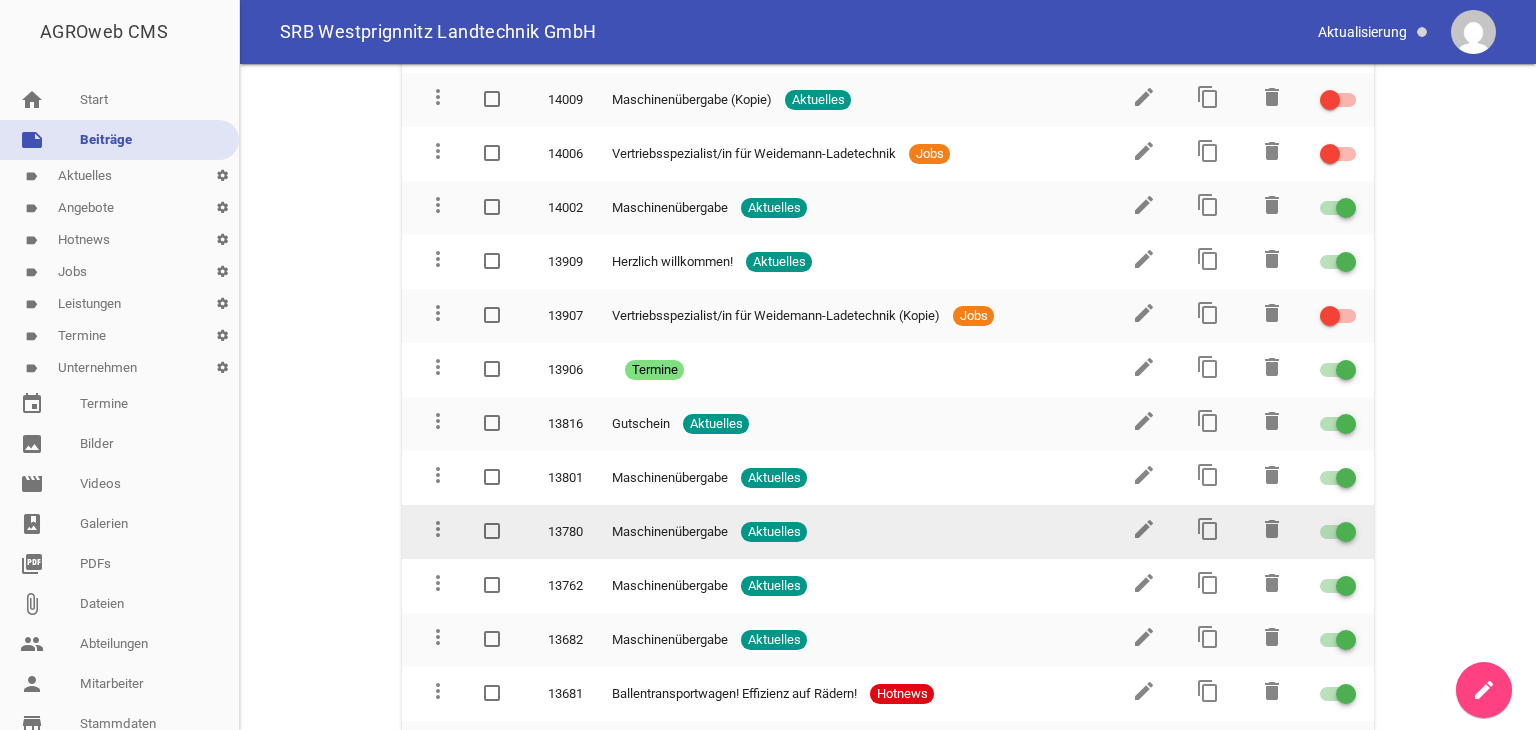 scroll, scrollTop: 600, scrollLeft: 0, axis: vertical 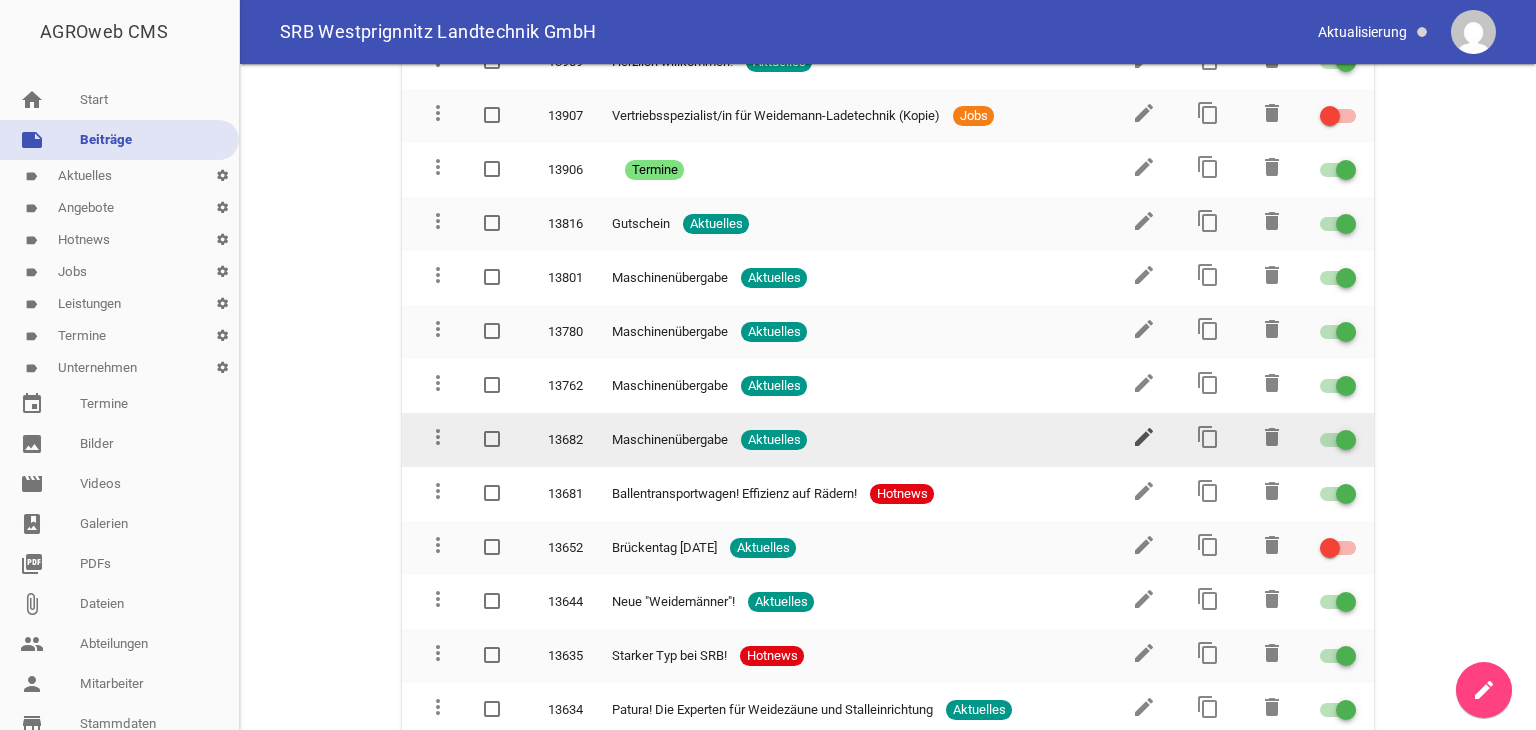 click on "edit" at bounding box center [1144, 437] 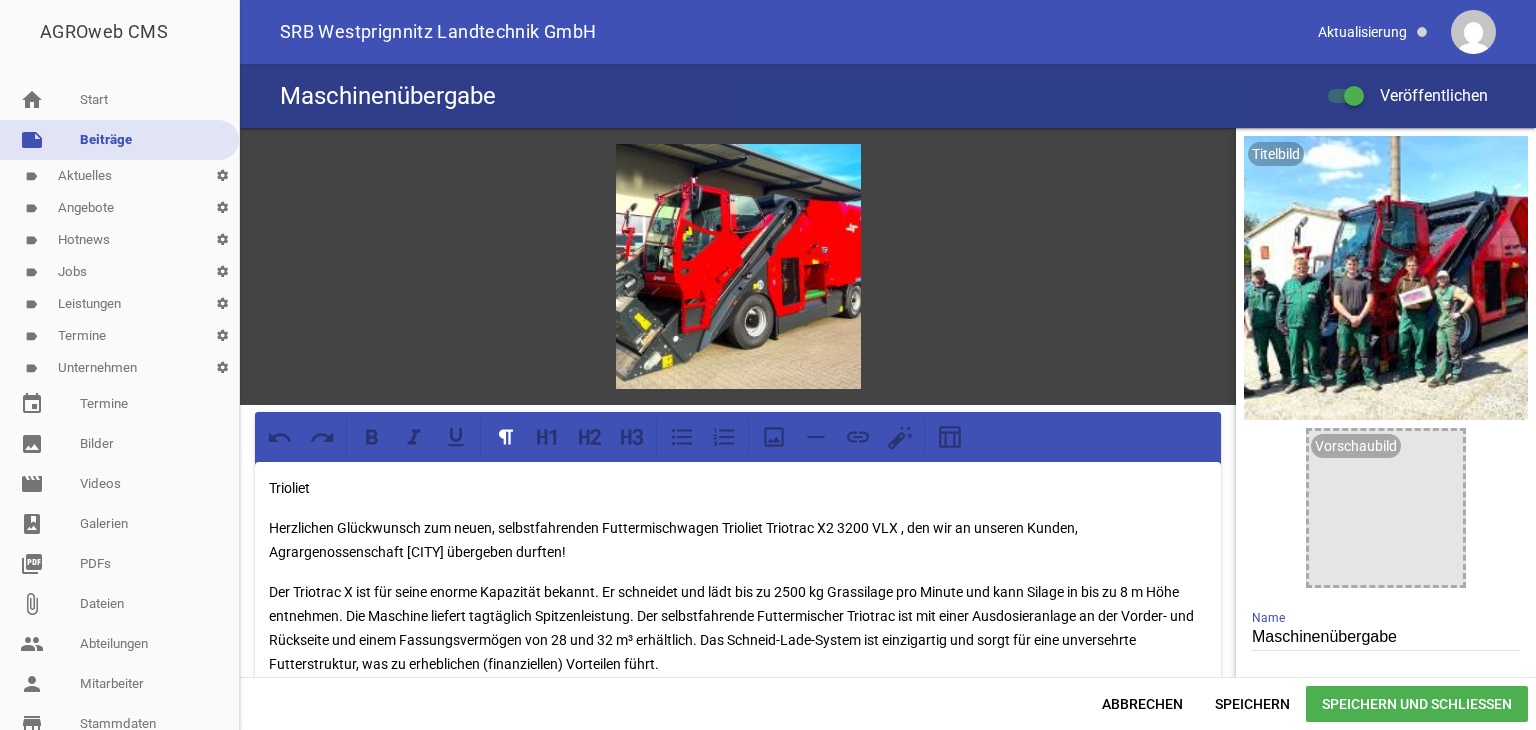 scroll, scrollTop: 0, scrollLeft: 0, axis: both 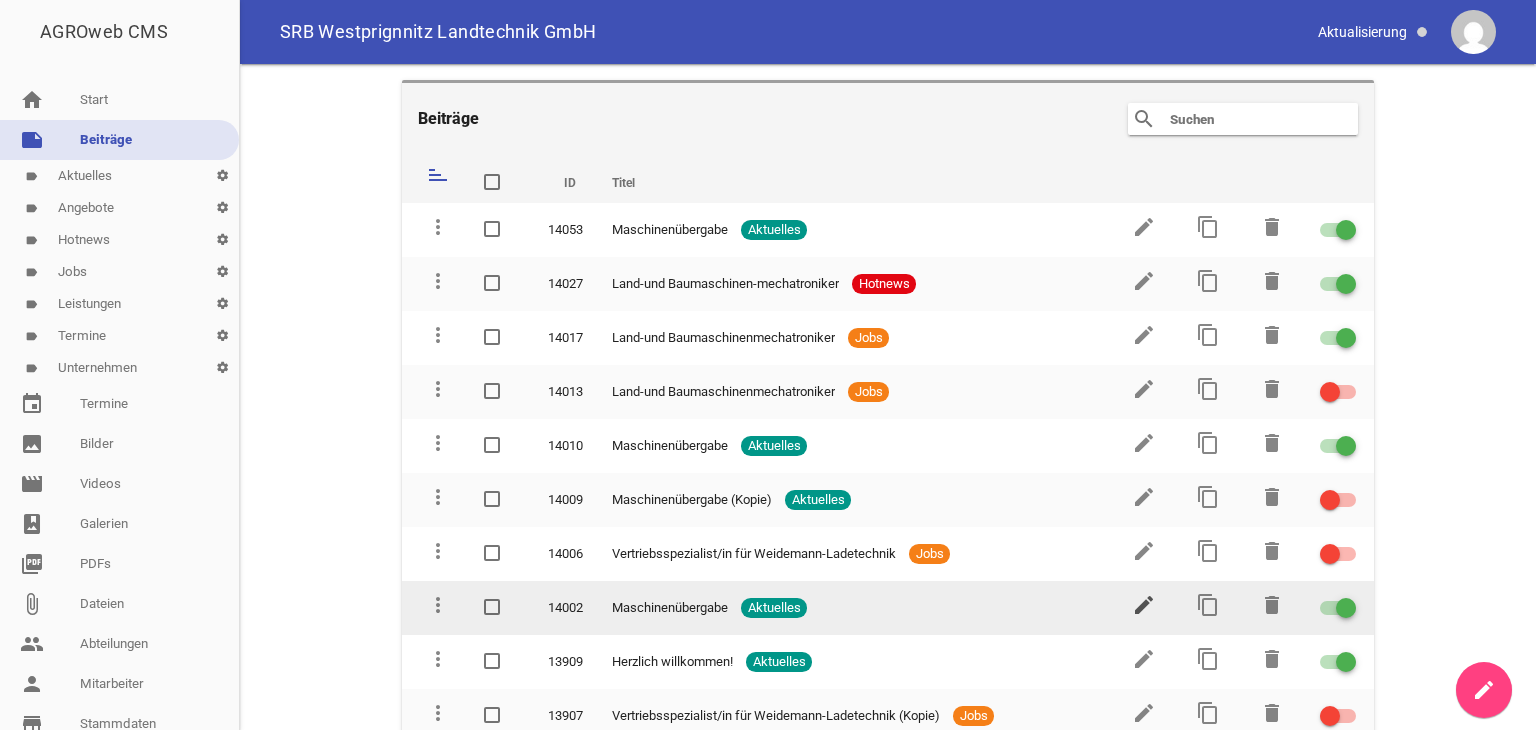 click on "edit" at bounding box center [1144, 605] 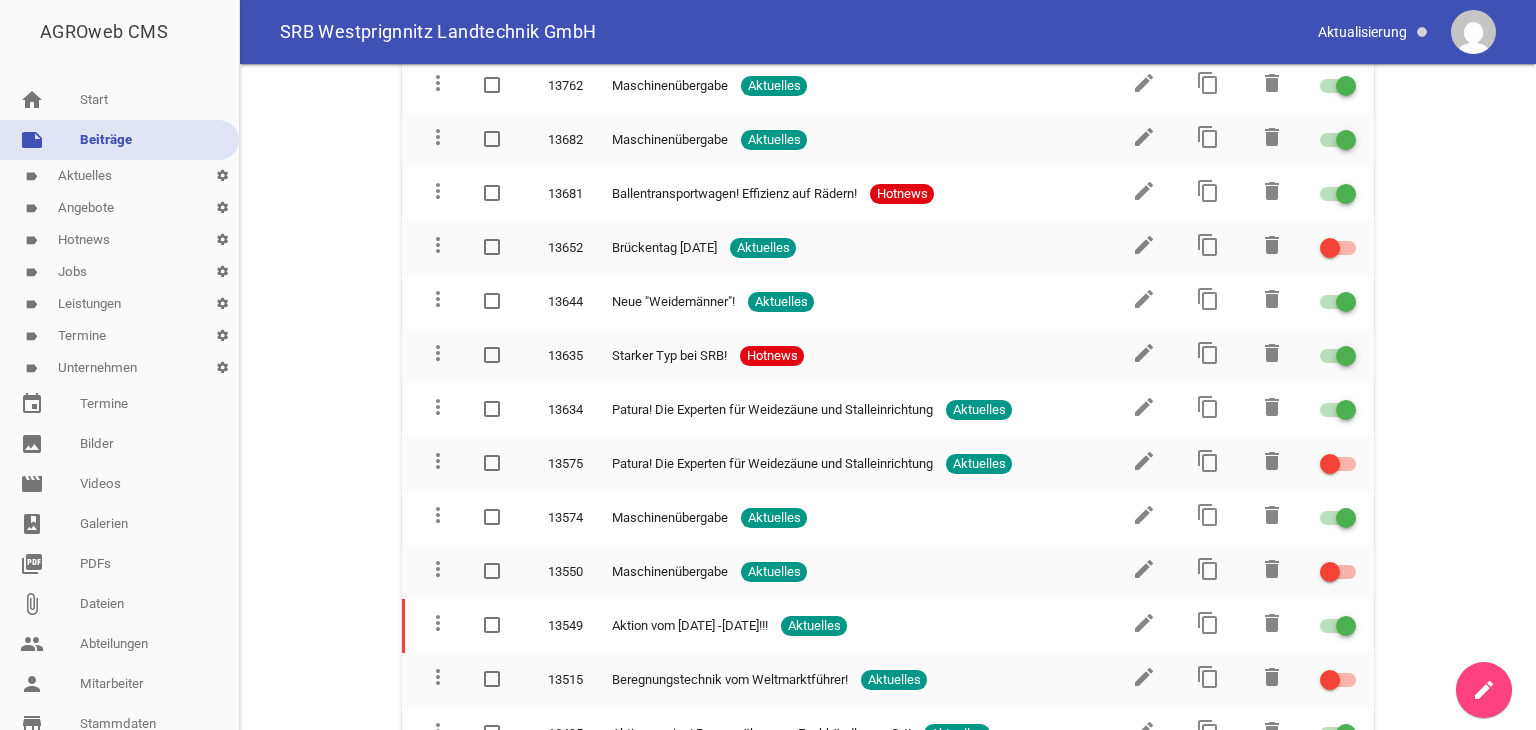 scroll, scrollTop: 1000, scrollLeft: 0, axis: vertical 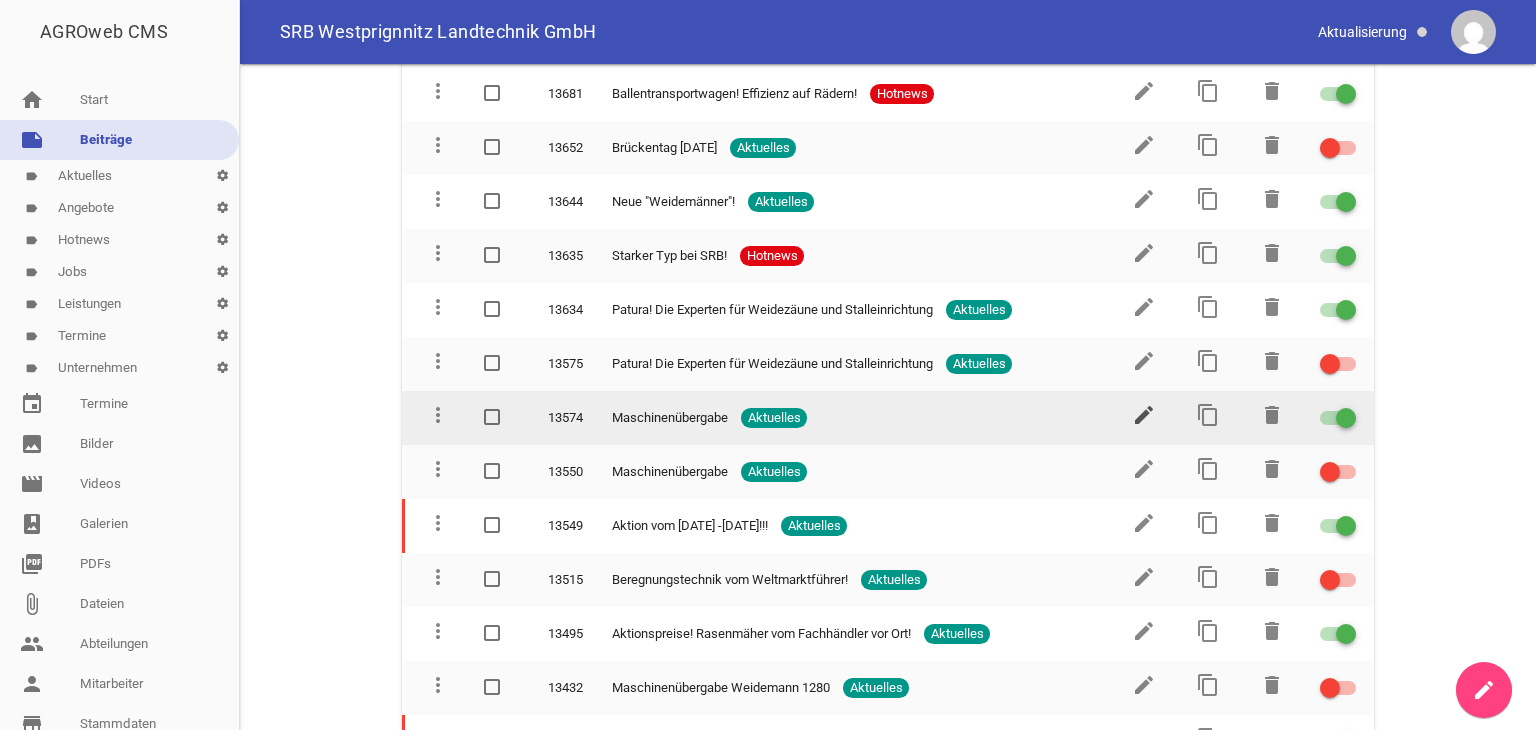 click on "edit" at bounding box center [1144, 415] 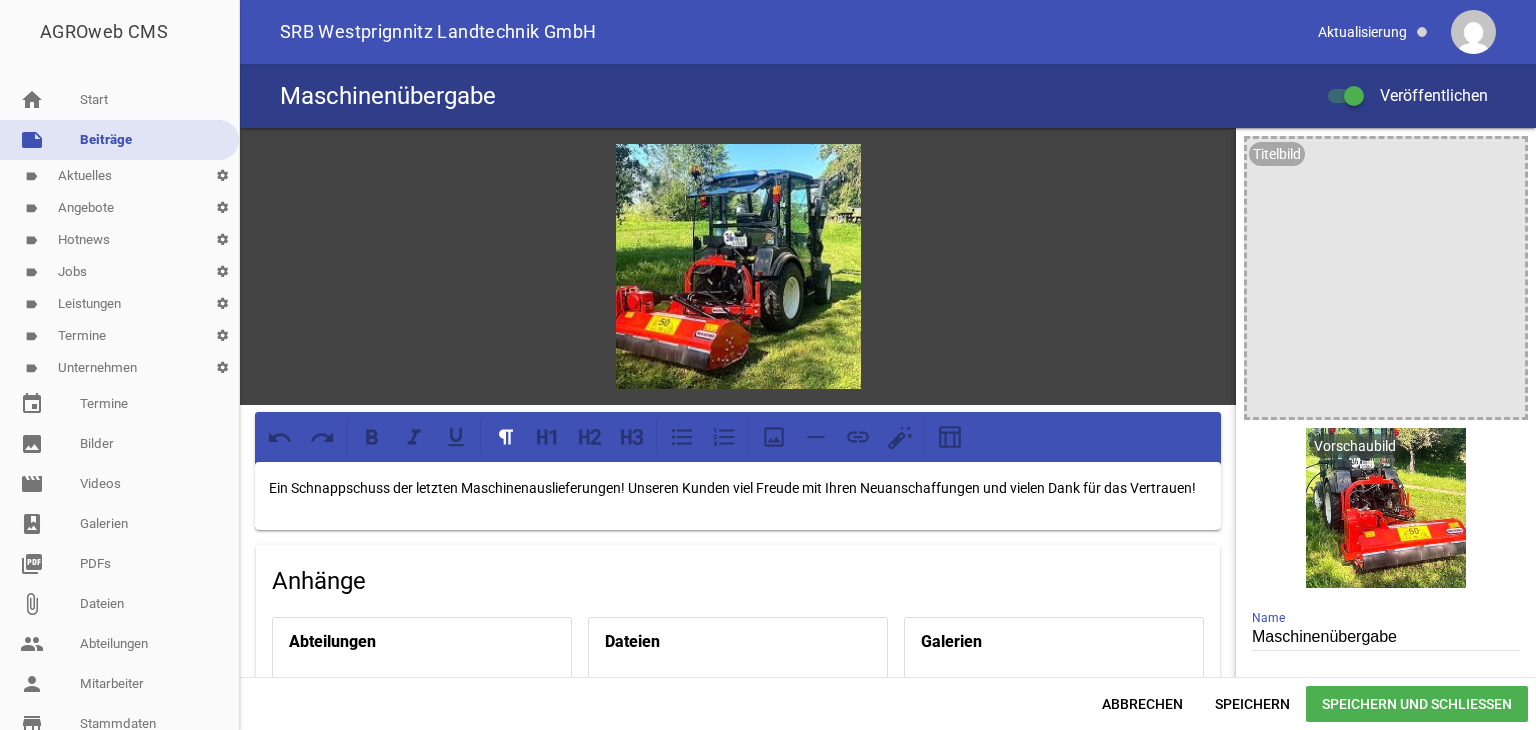 scroll, scrollTop: 0, scrollLeft: 0, axis: both 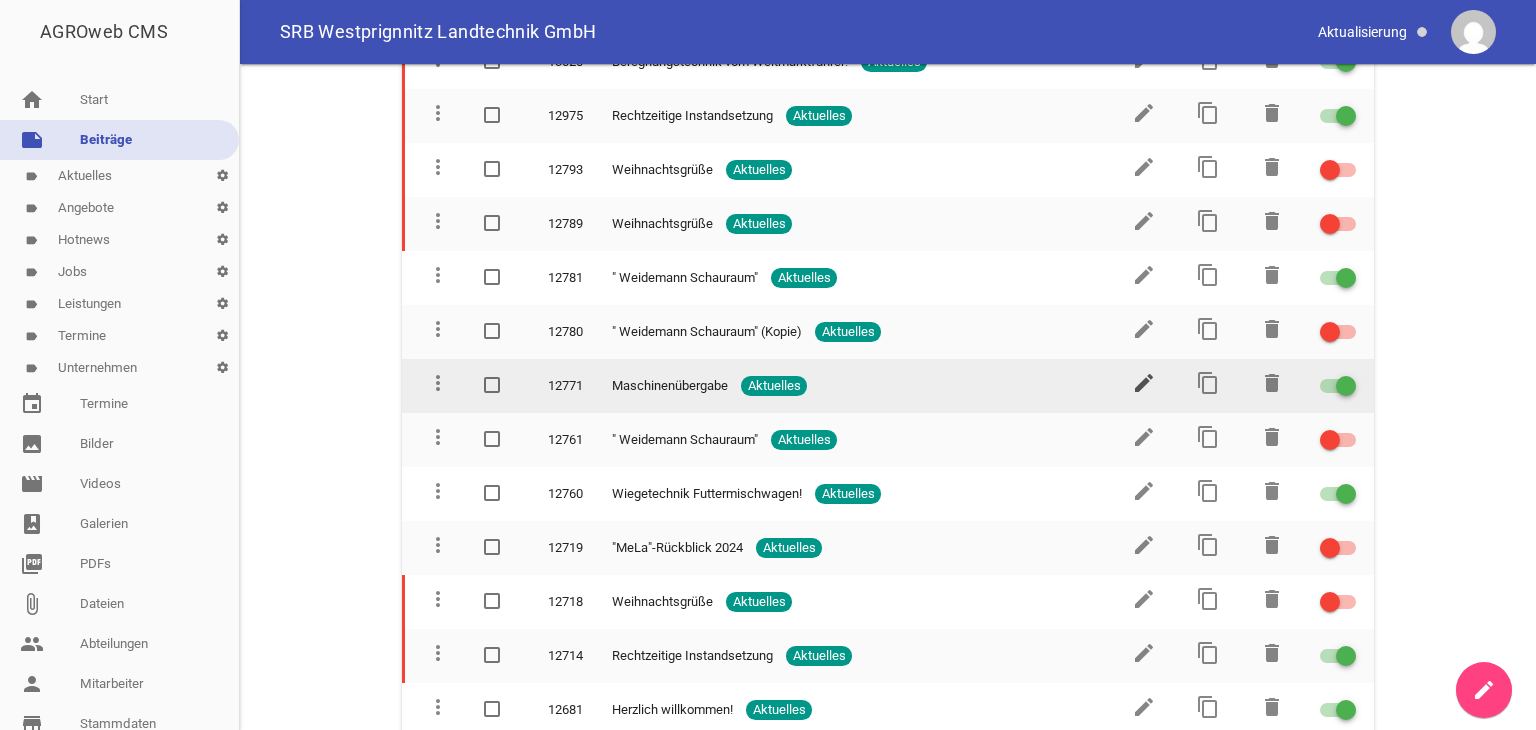 click on "edit" at bounding box center (1144, 383) 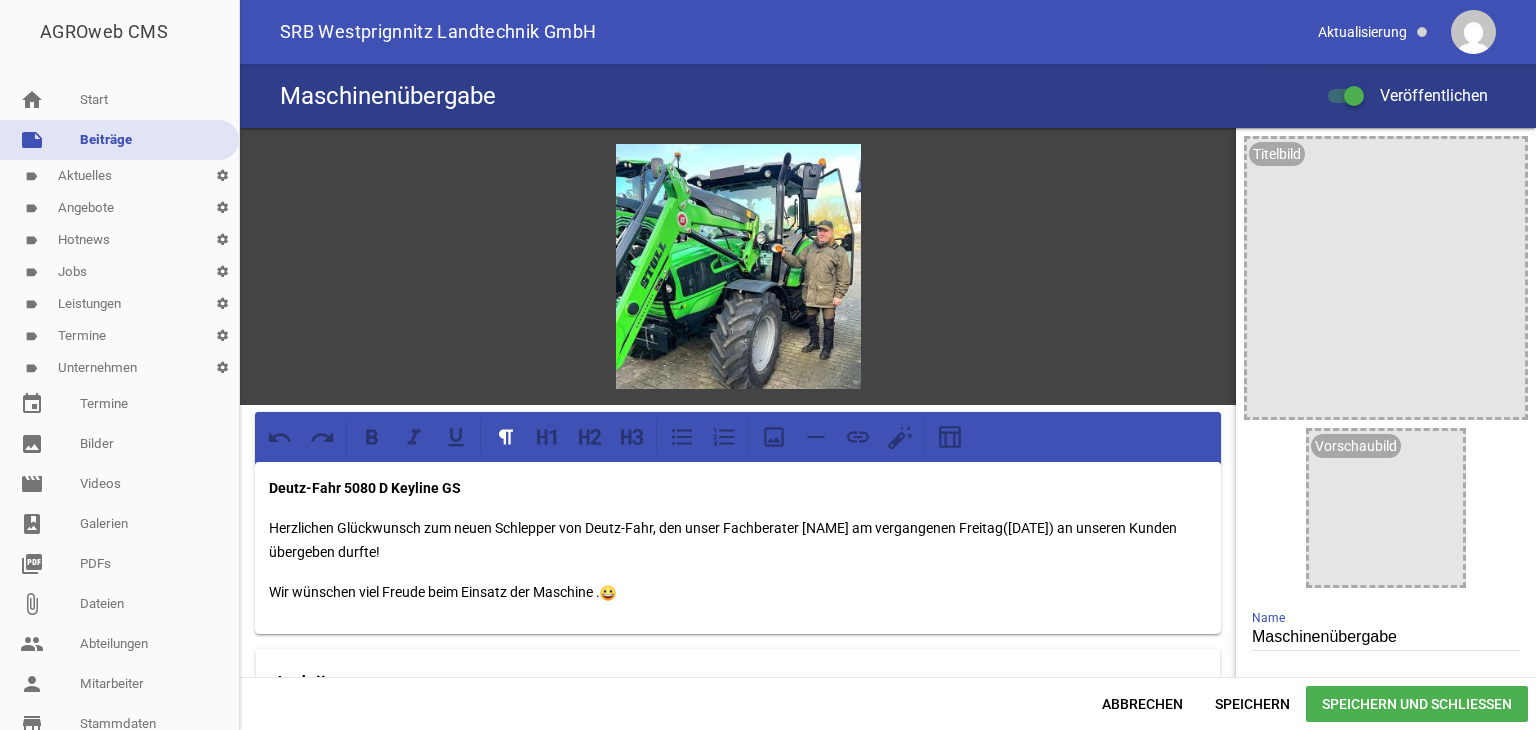 scroll, scrollTop: 0, scrollLeft: 0, axis: both 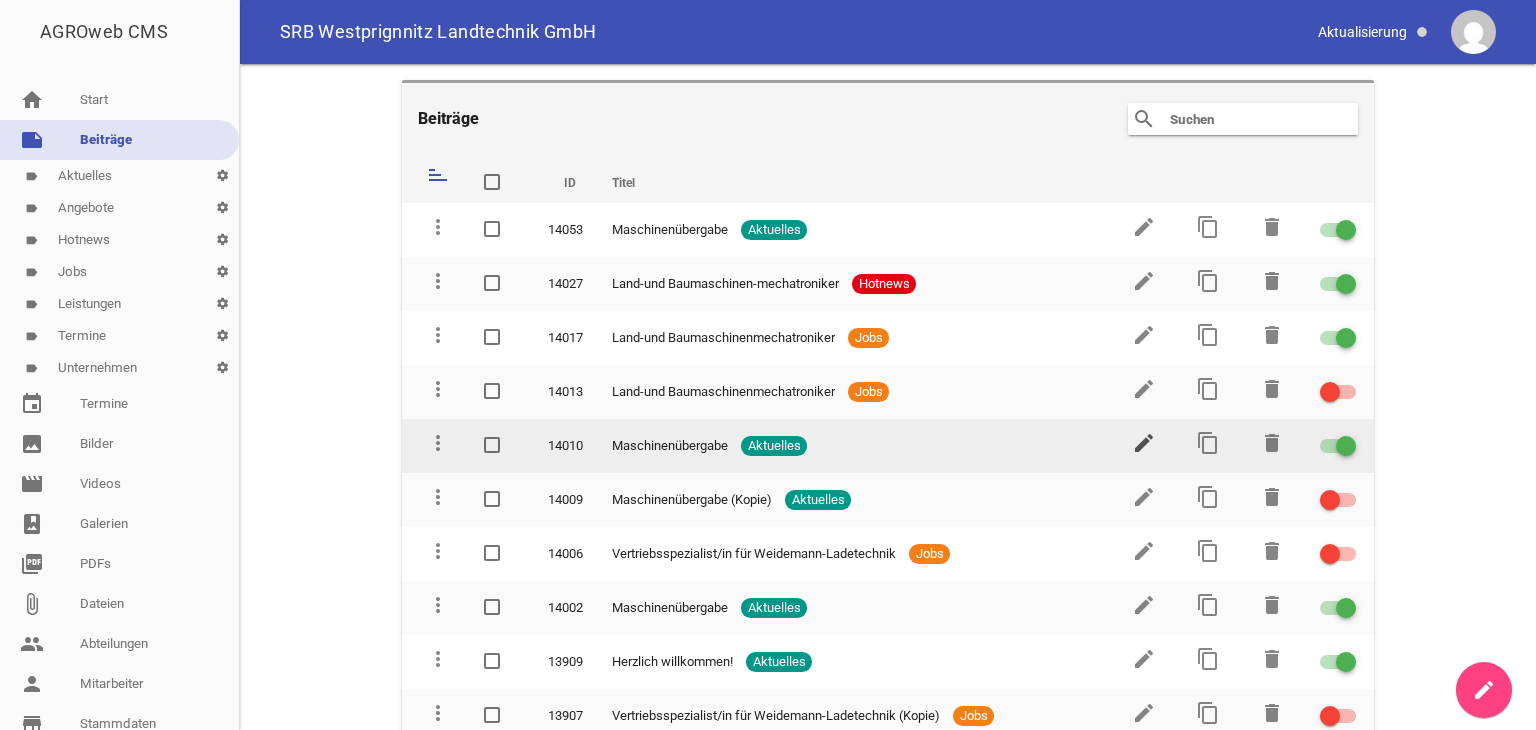 click on "edit" at bounding box center [1144, 443] 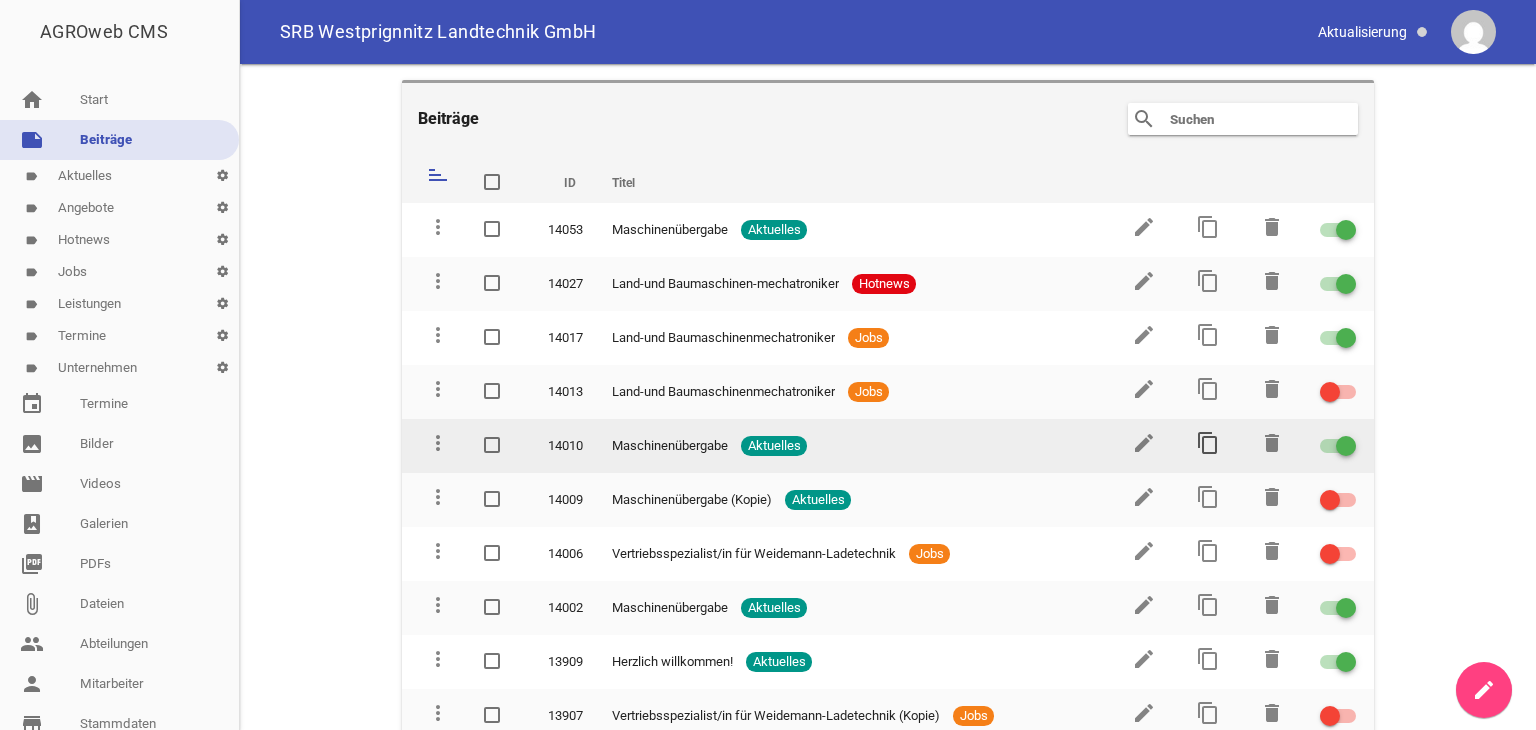 click on "content_copy" at bounding box center [1208, 443] 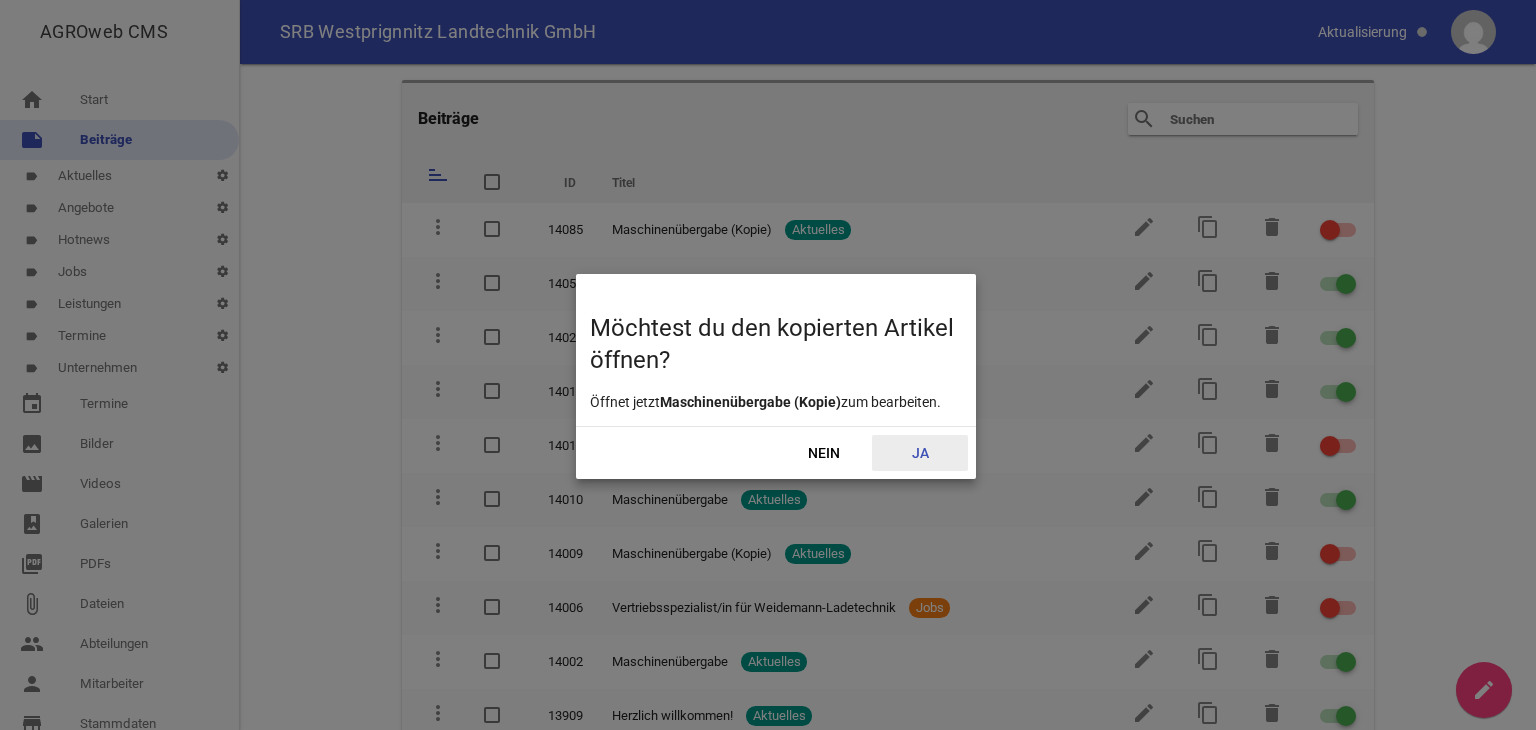 click on "Ja" at bounding box center [920, 453] 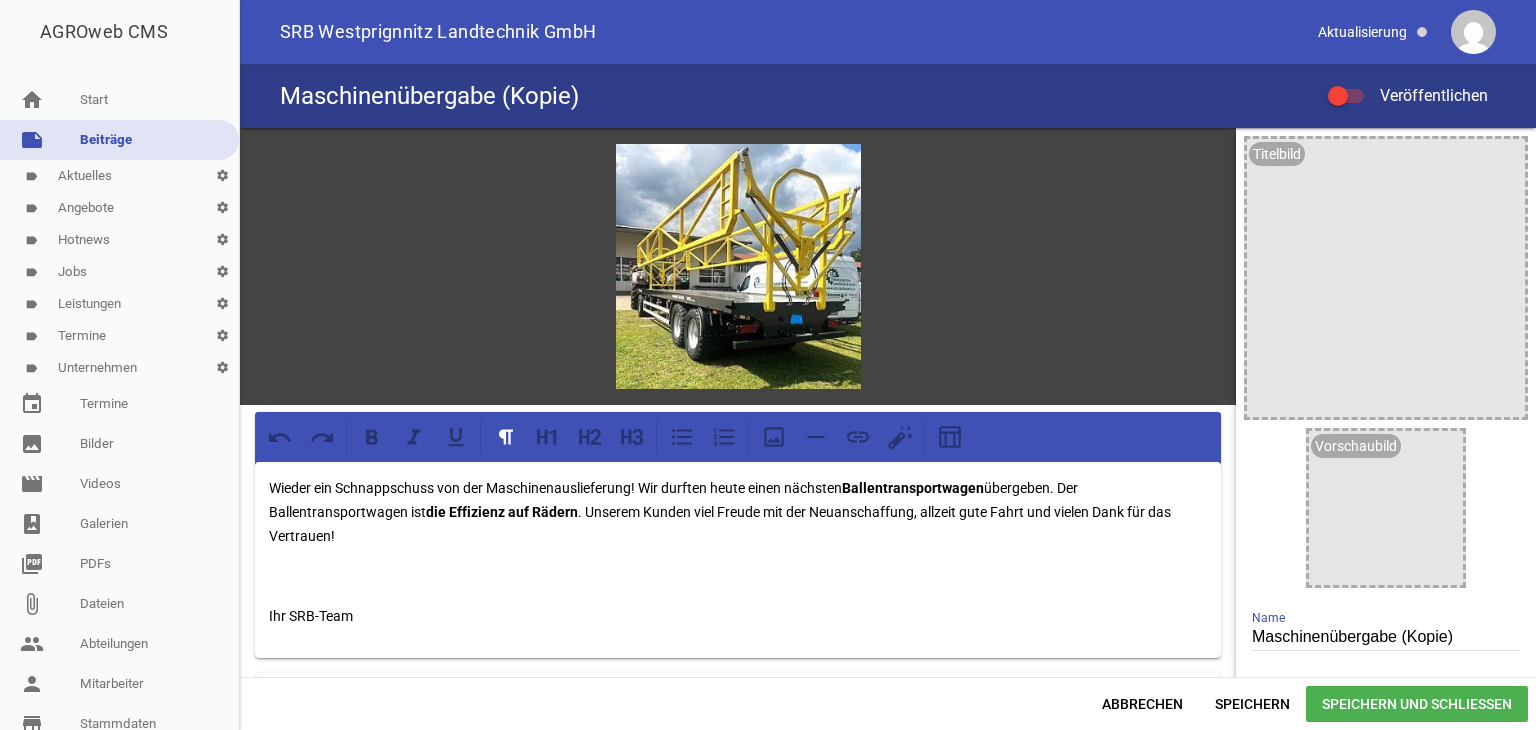click on "Maschinenübergabe (Kopie)" at bounding box center (1386, 637) 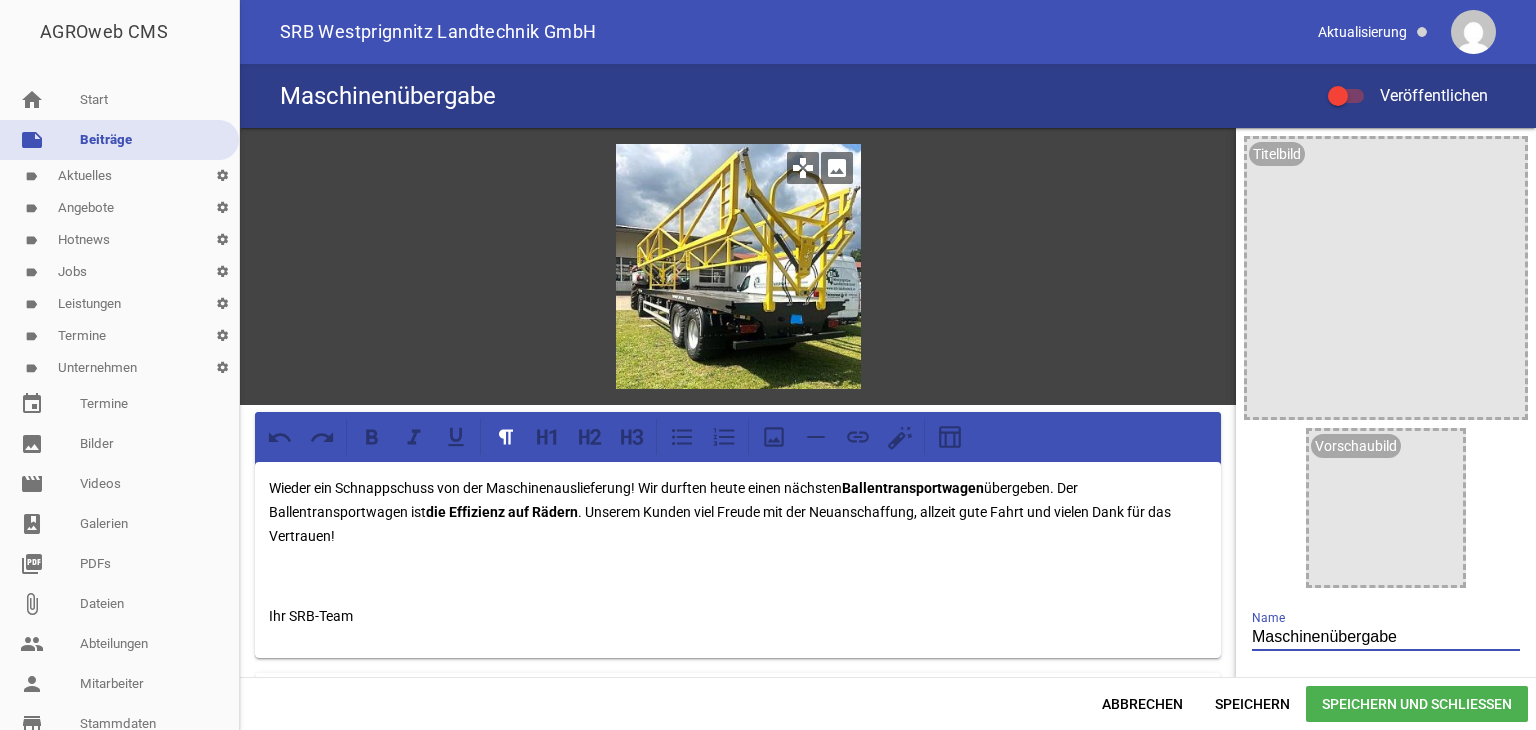 type on "Maschinenübergabe" 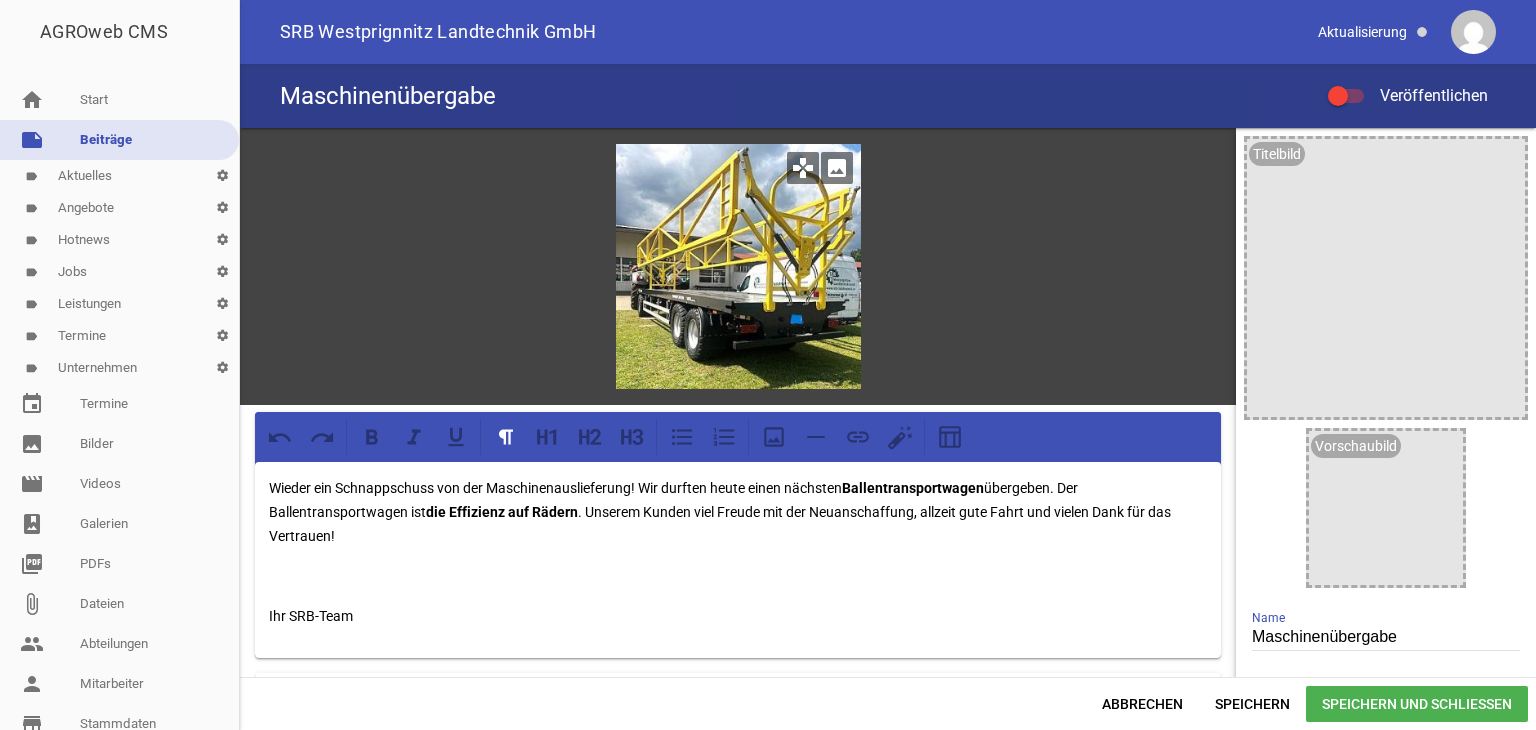 click on "image" at bounding box center [837, 168] 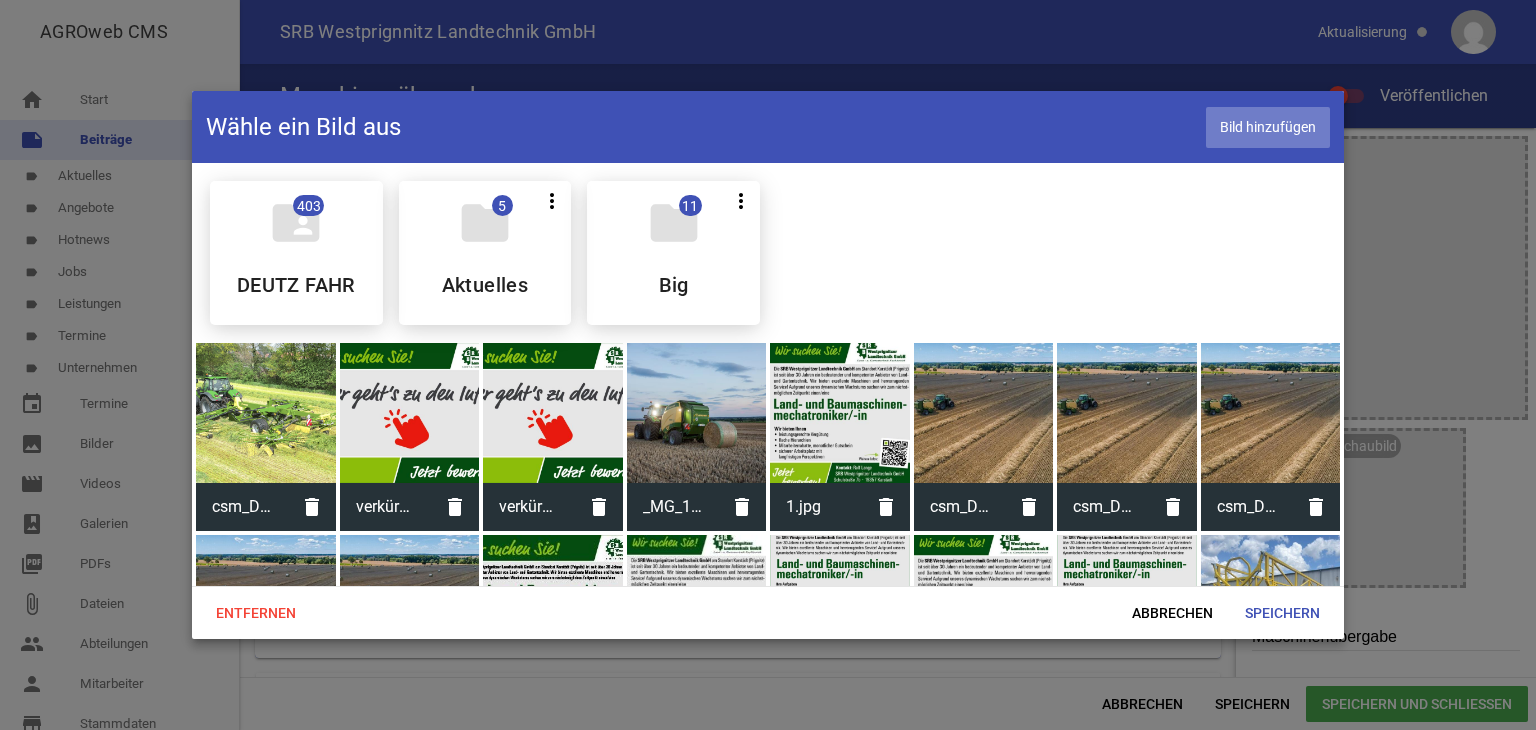 click on "Bild hinzufügen" at bounding box center [1268, 127] 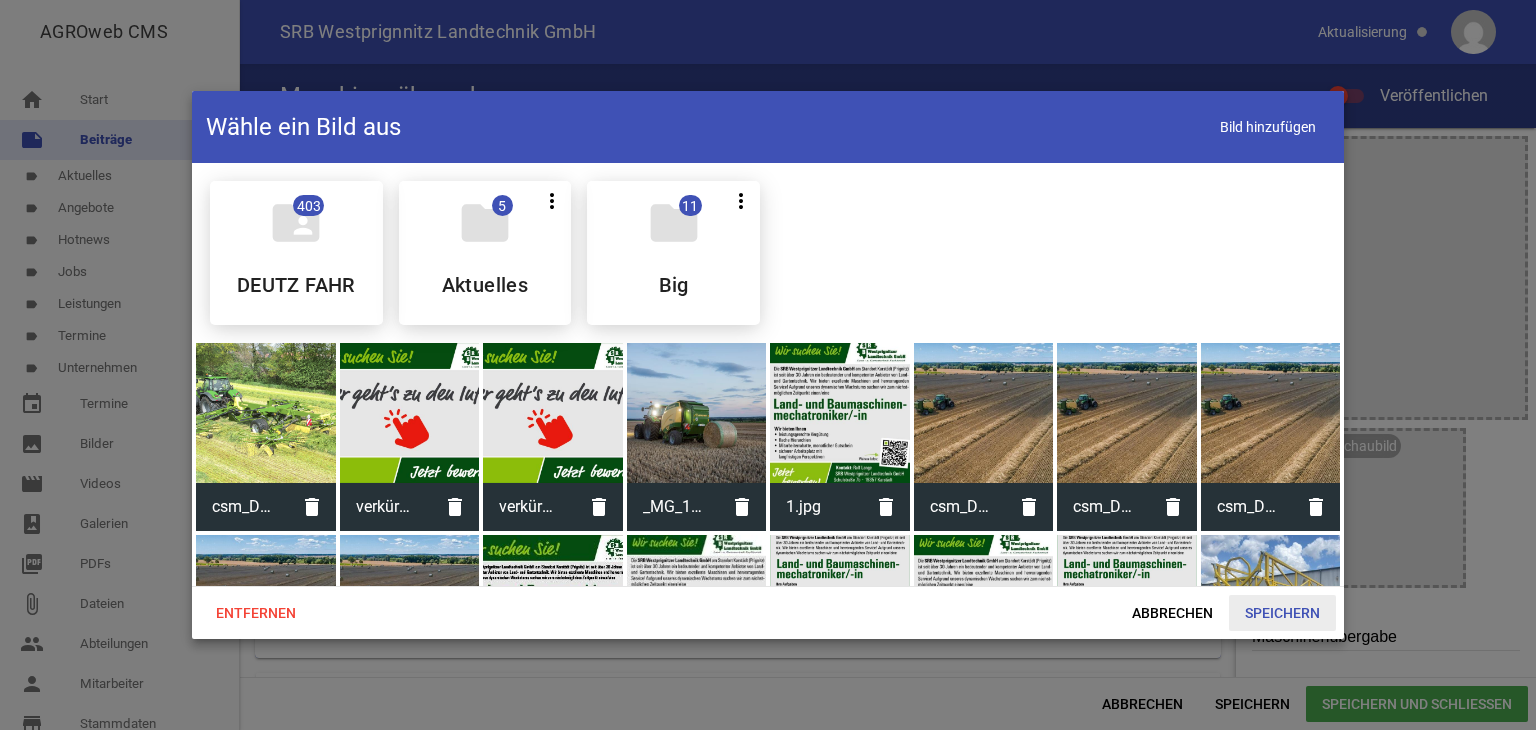click on "Speichern" at bounding box center [1282, 613] 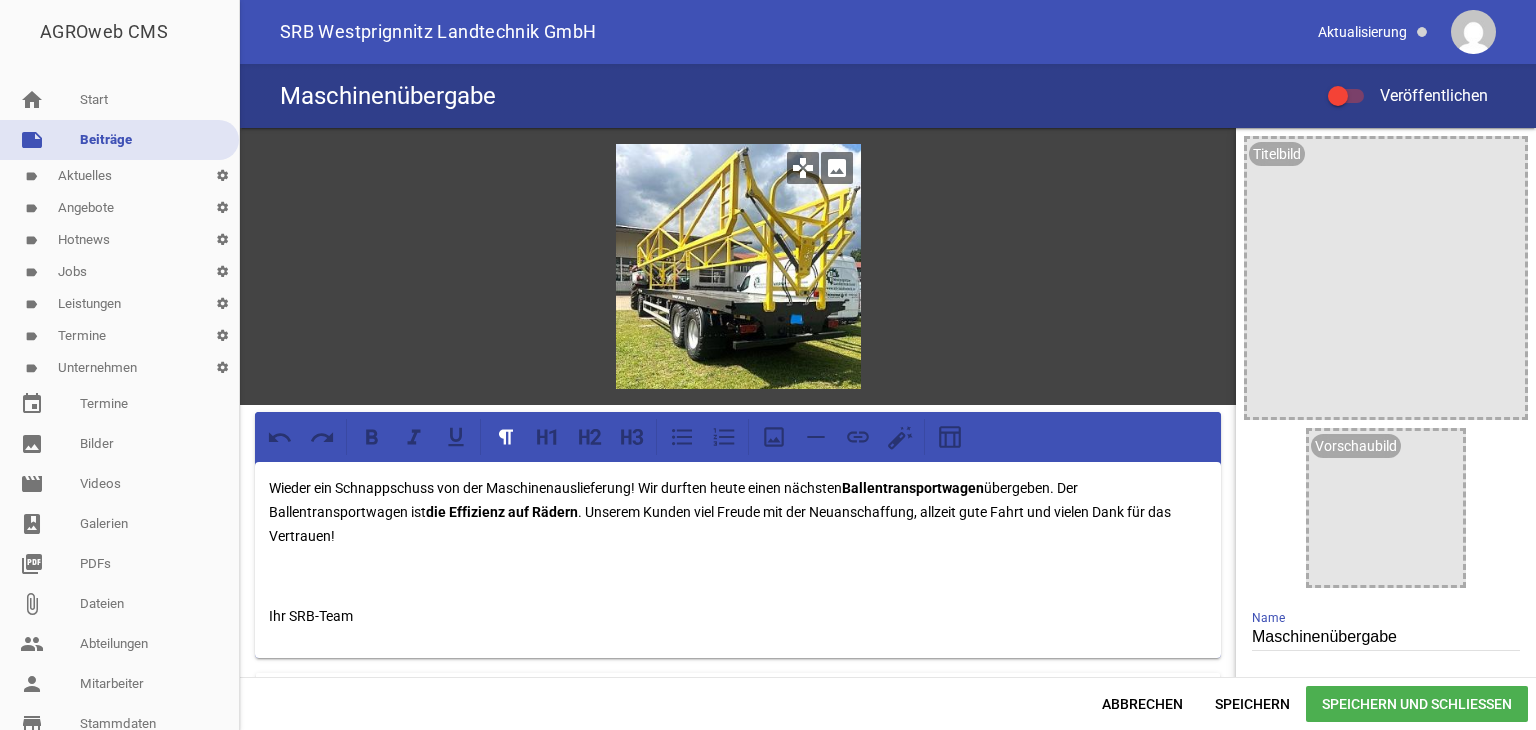 click on "image" at bounding box center (837, 168) 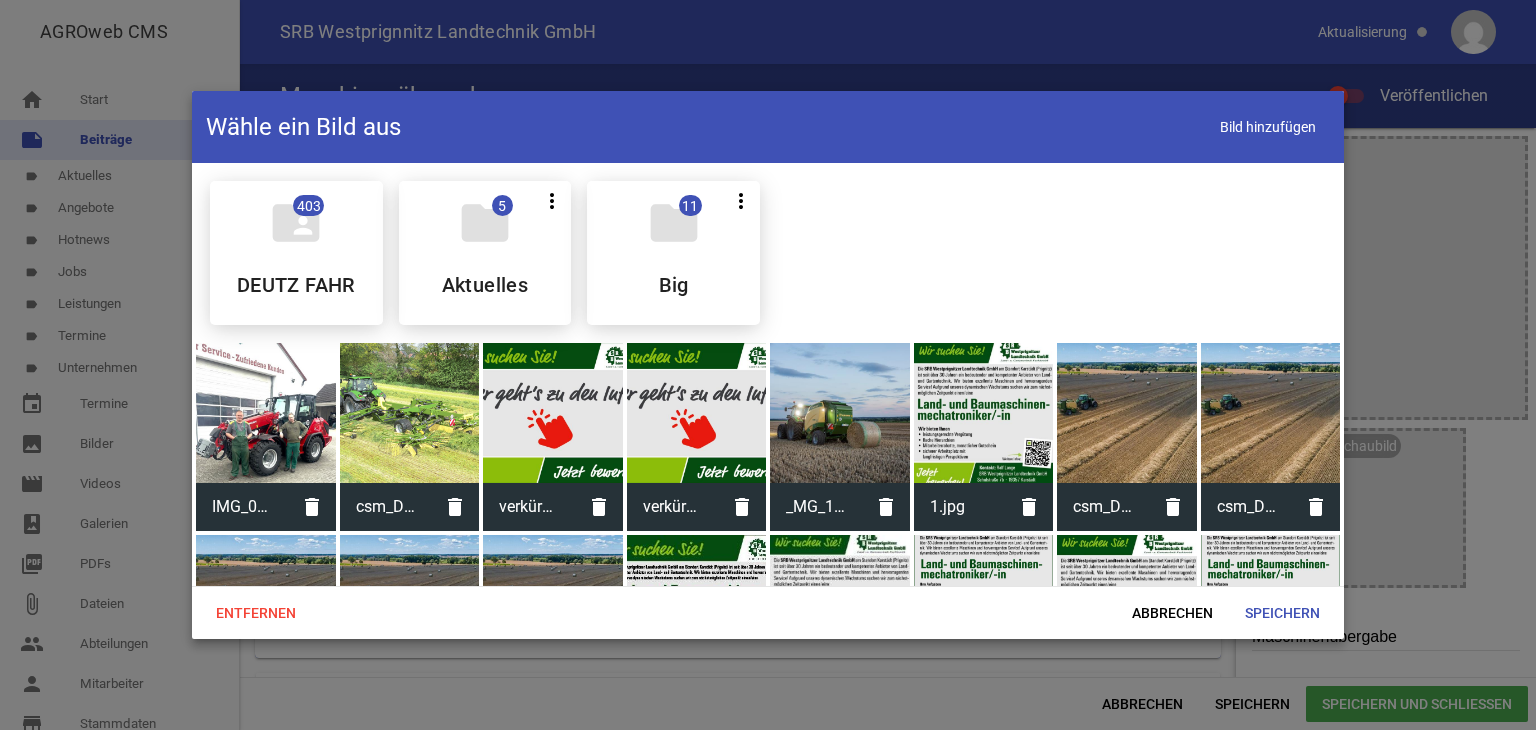click at bounding box center (266, 413) 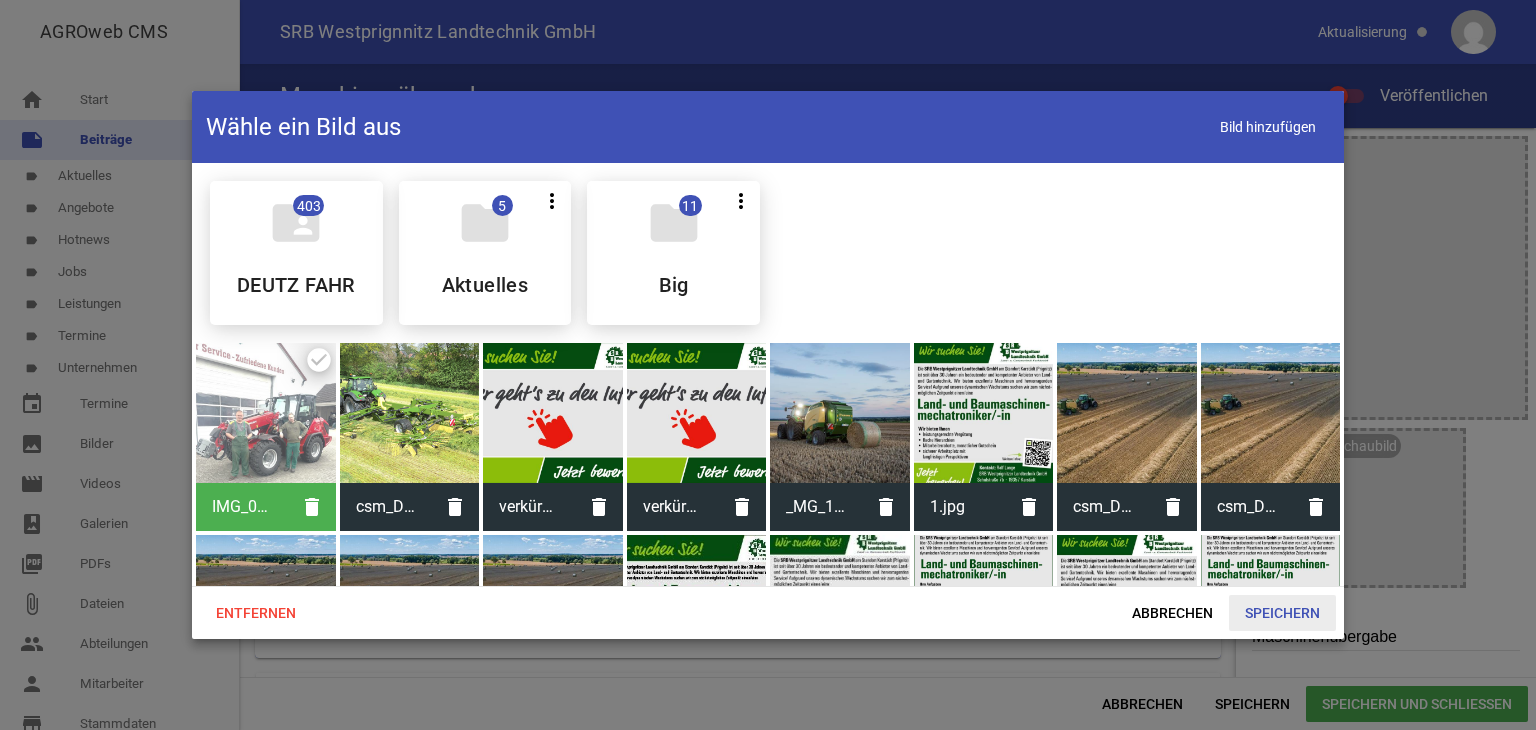 click on "Speichern" at bounding box center [1282, 613] 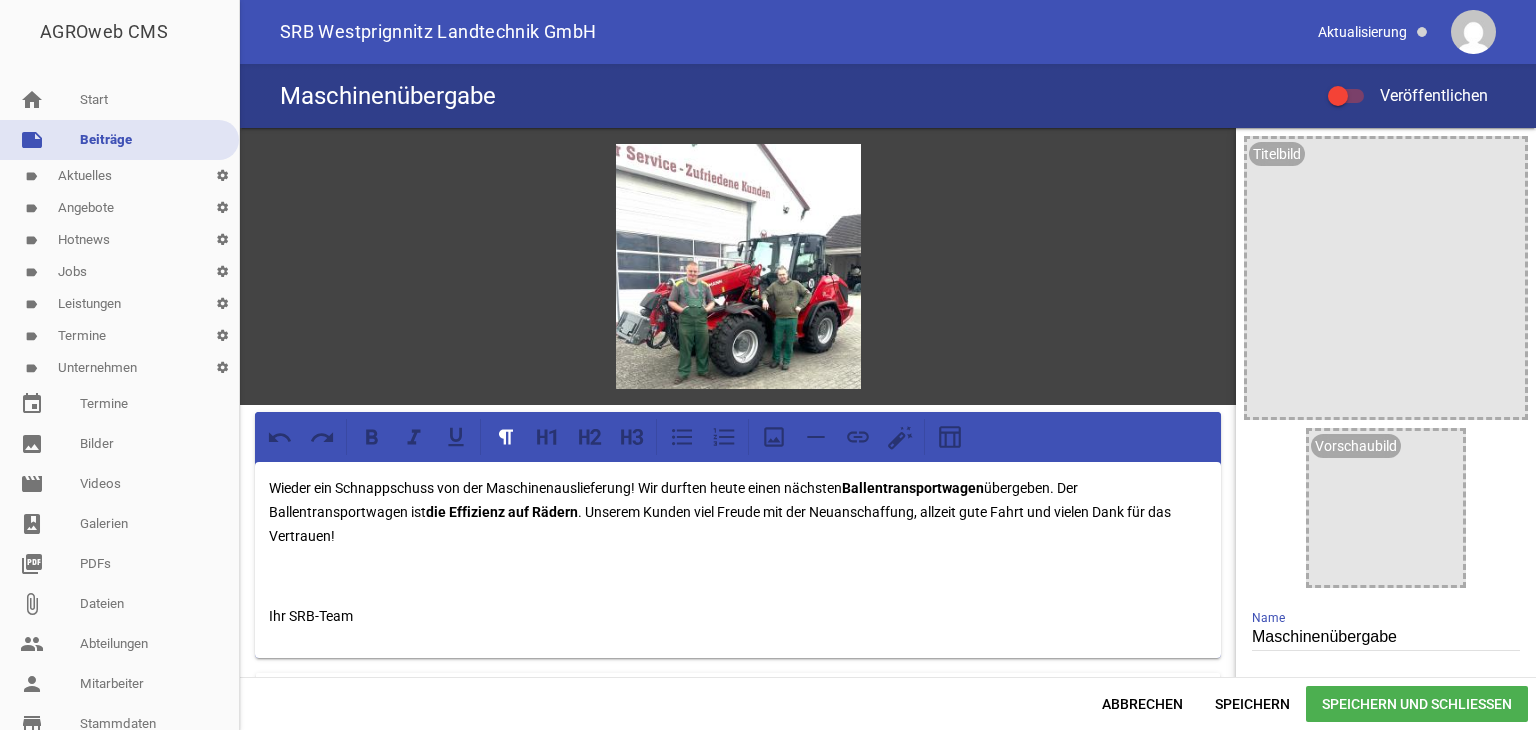 scroll, scrollTop: 0, scrollLeft: 0, axis: both 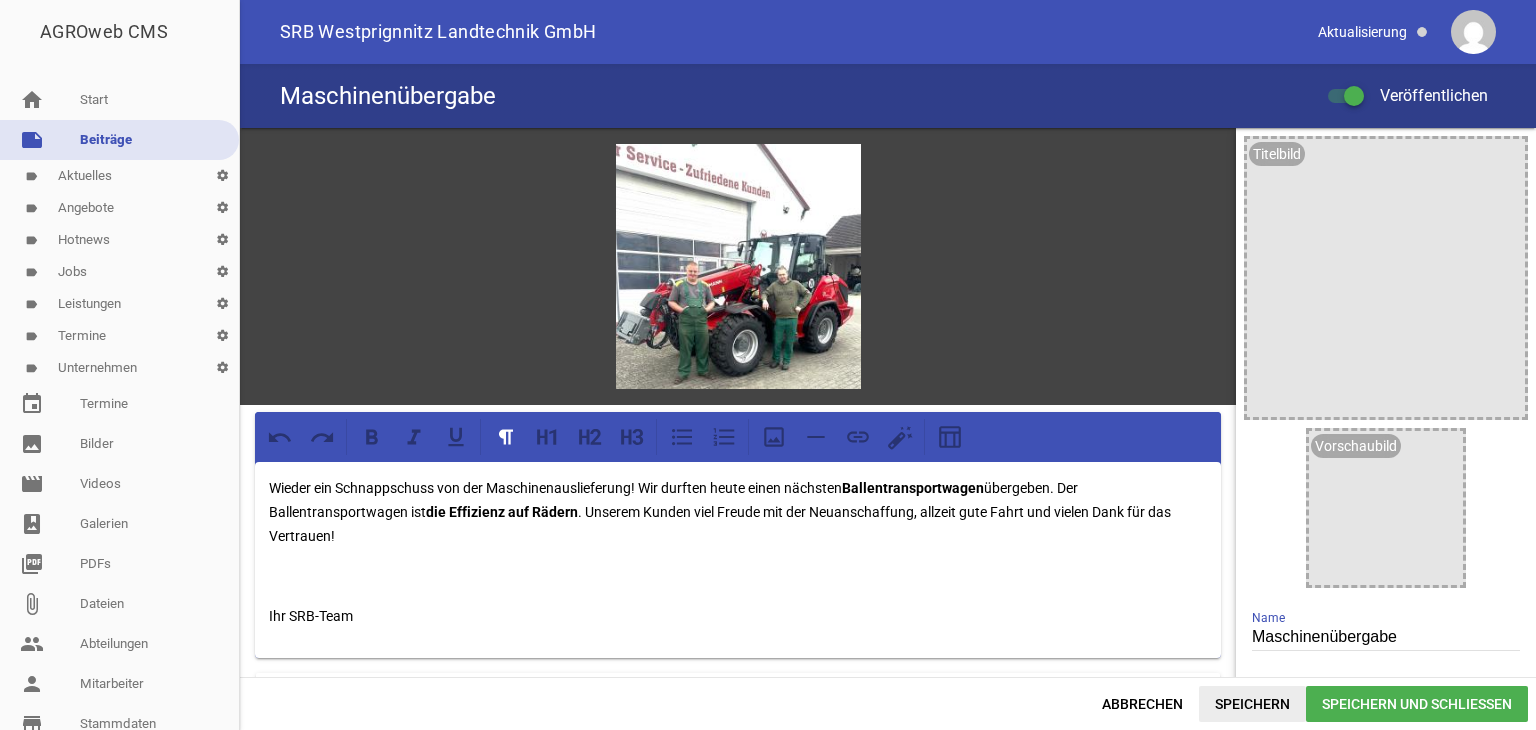 click on "Speichern" at bounding box center (1252, 704) 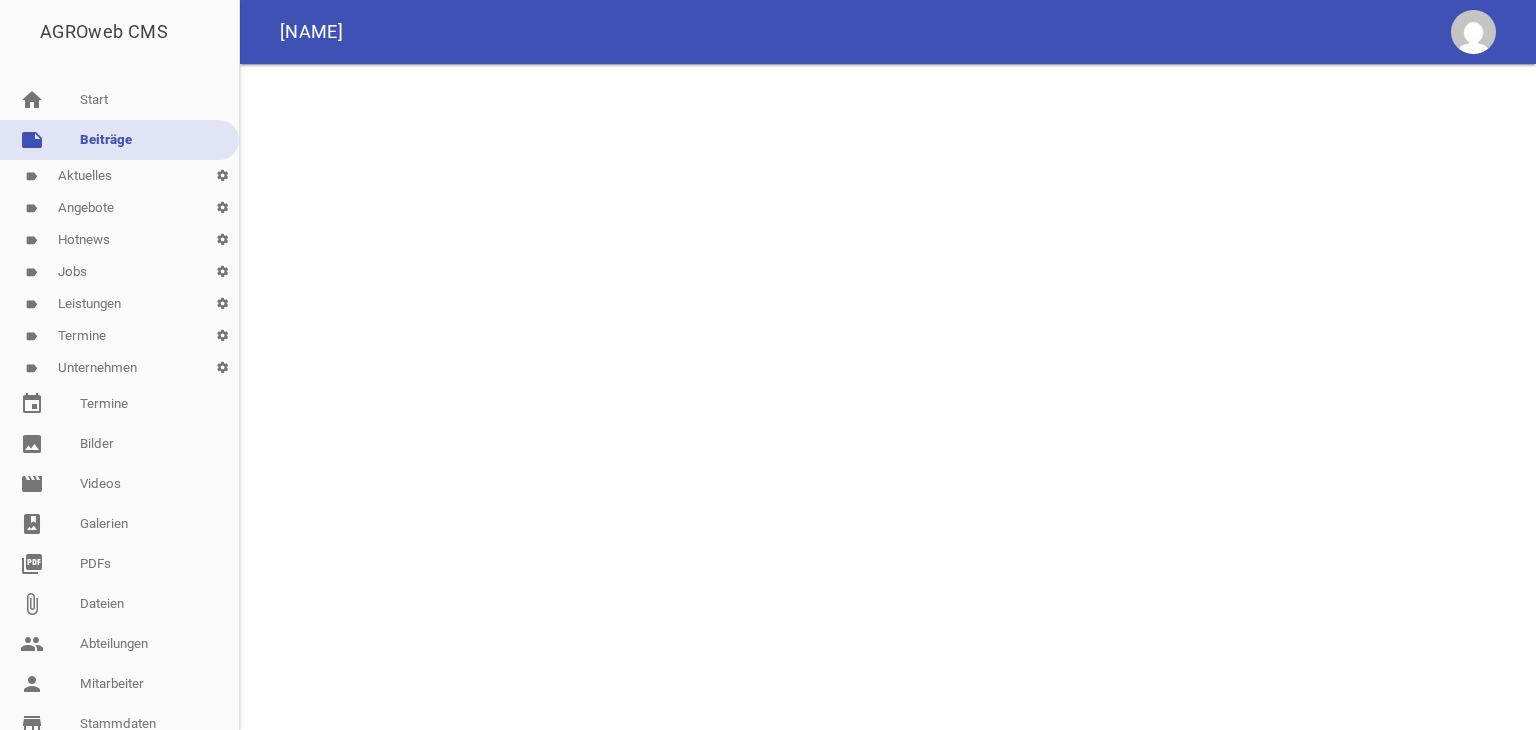 scroll, scrollTop: 0, scrollLeft: 0, axis: both 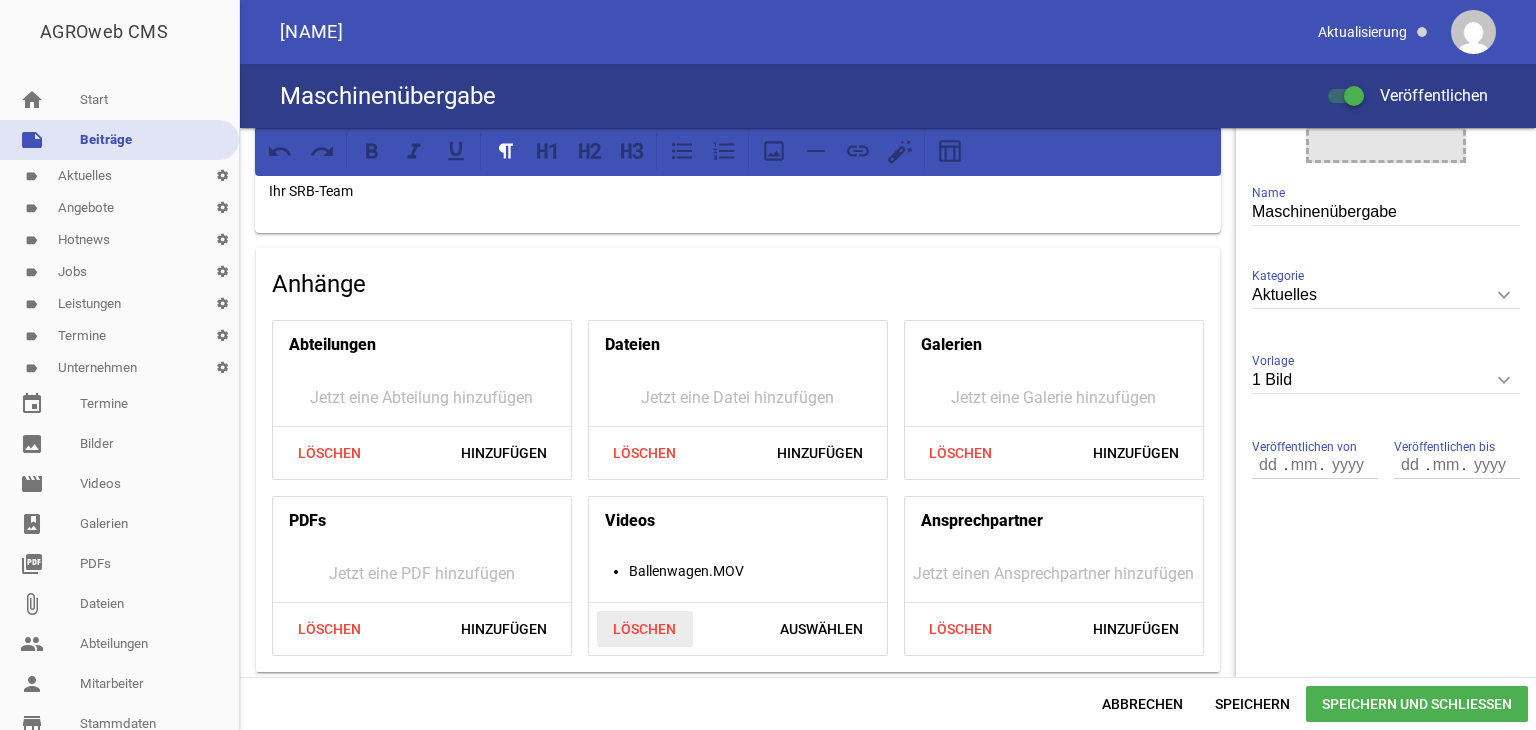 click on "Löschen" at bounding box center [645, 629] 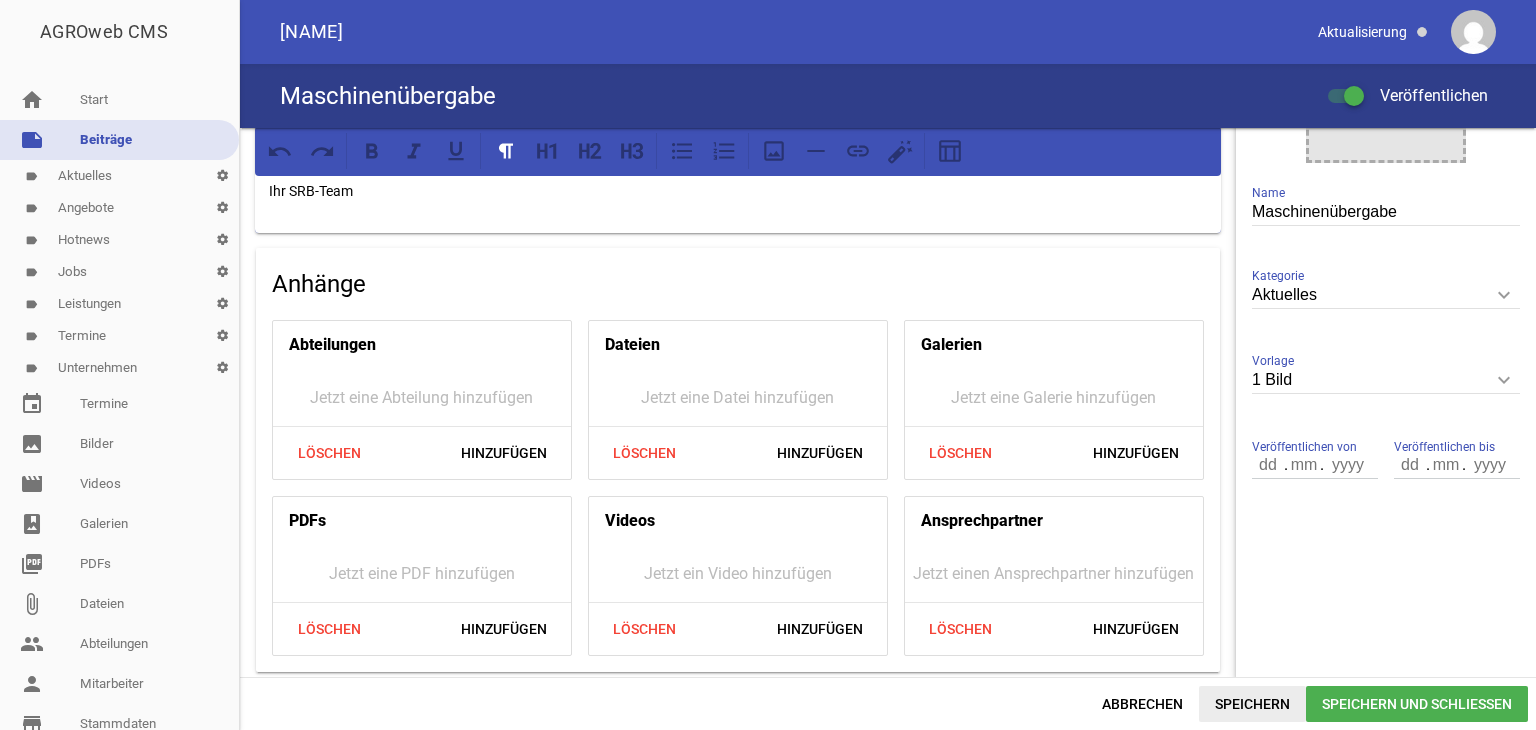 click on "Speichern" at bounding box center (1252, 704) 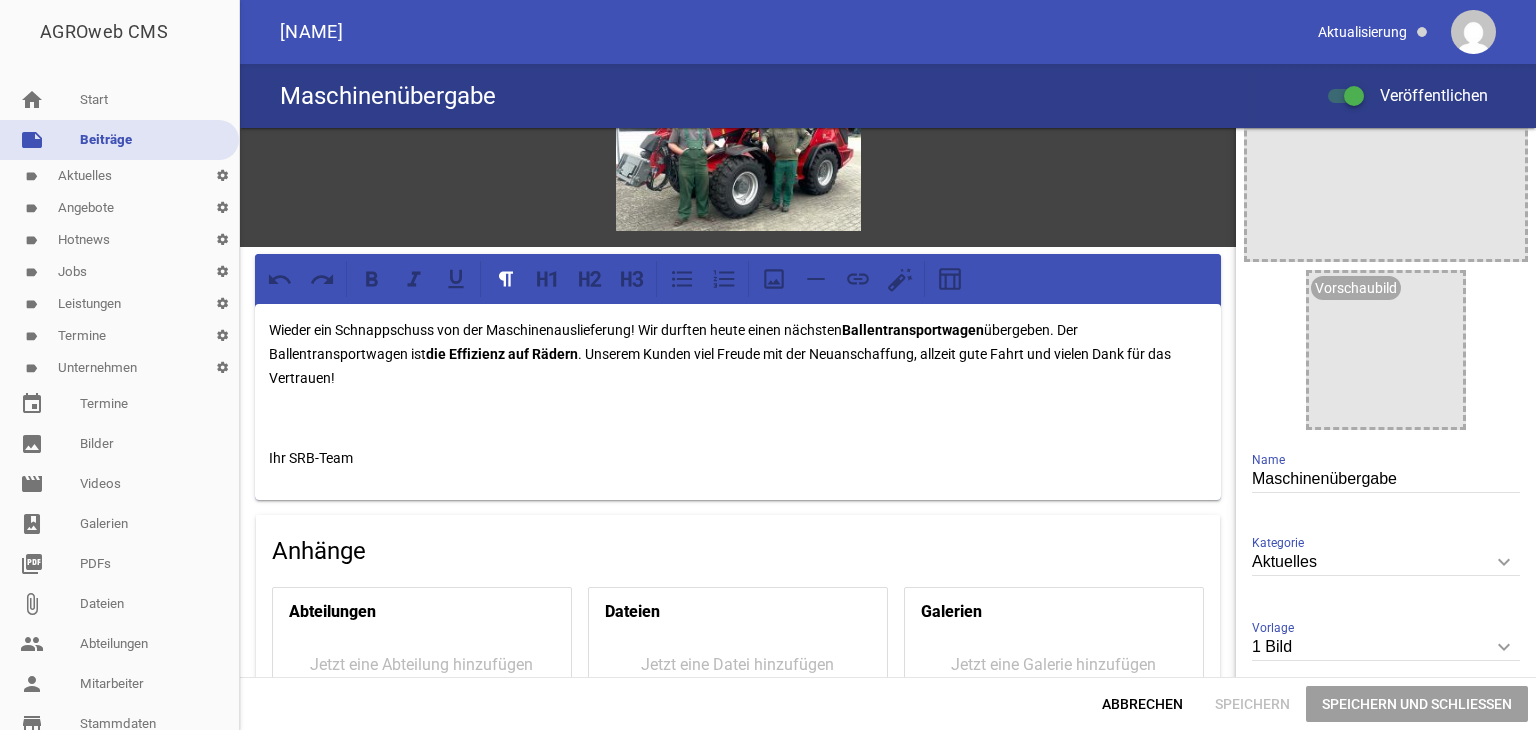 scroll, scrollTop: 0, scrollLeft: 0, axis: both 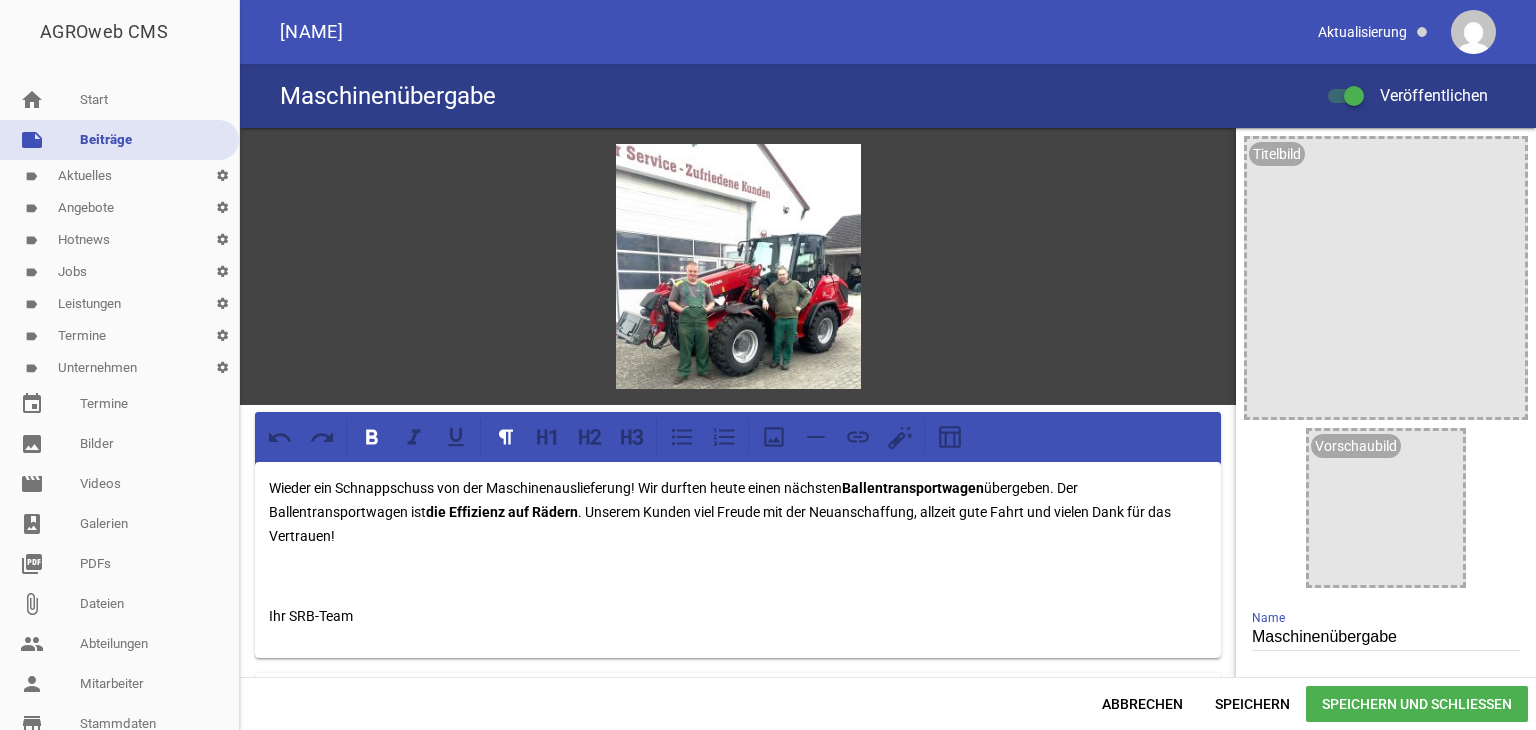 click on "Ballentransportwagen" at bounding box center [913, 488] 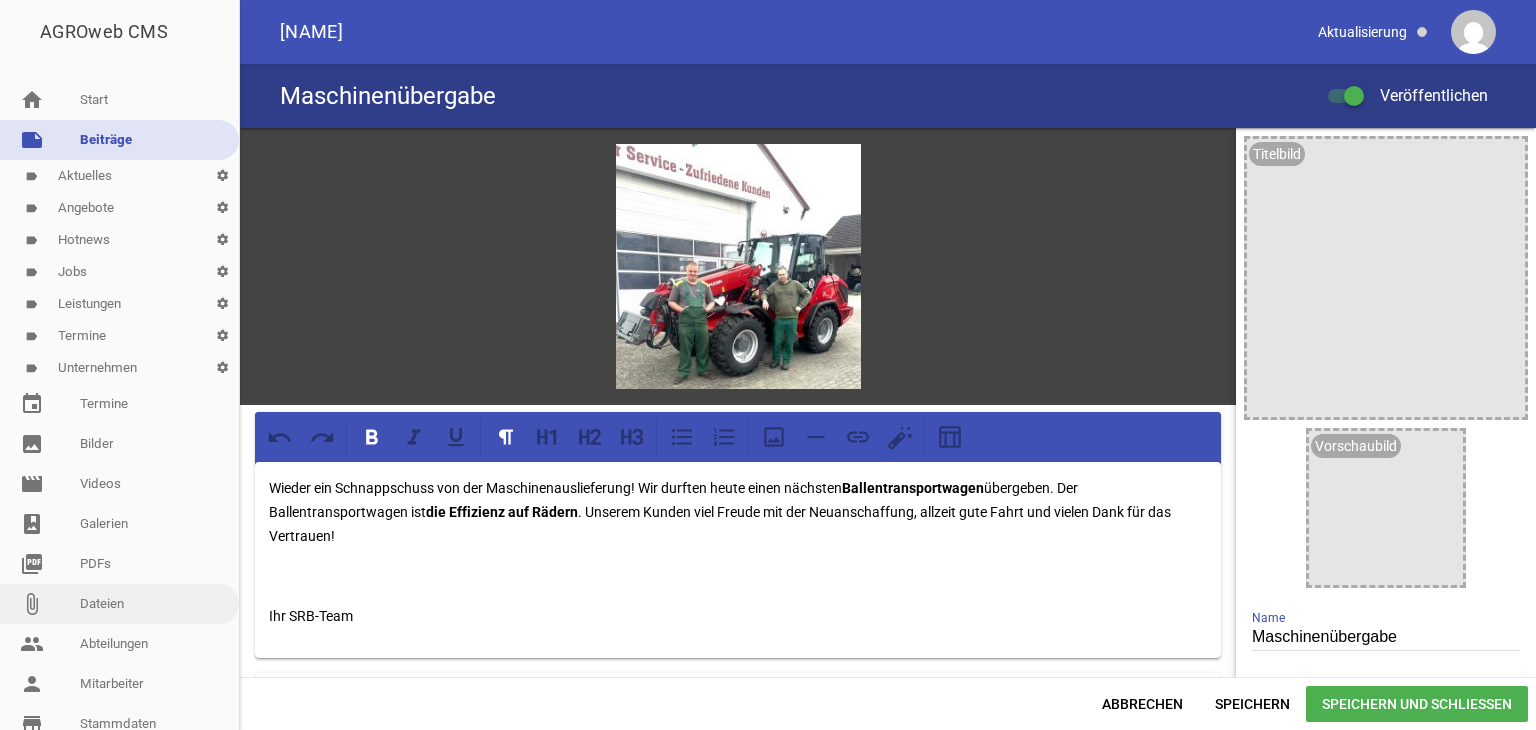 type 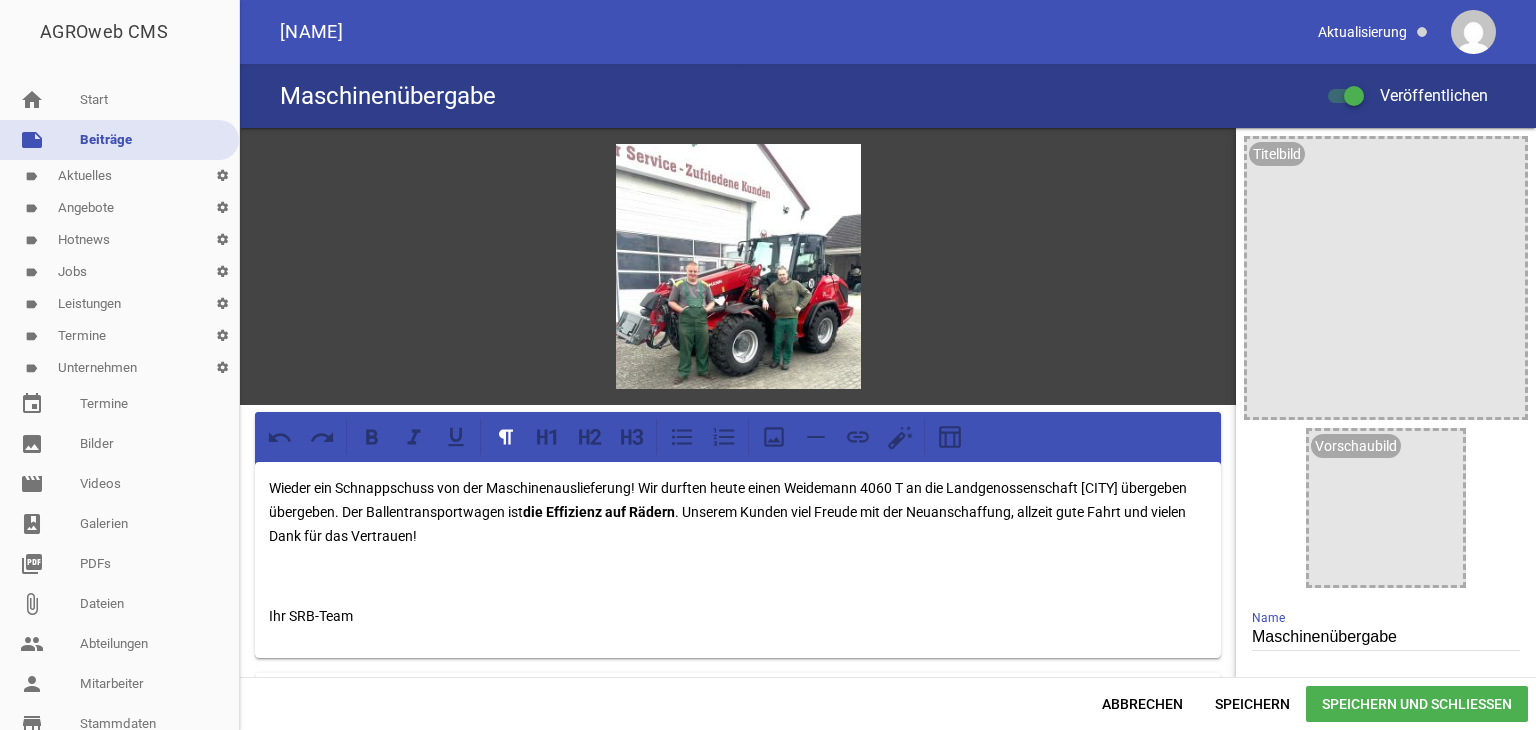 drag, startPoint x: 401, startPoint y: 509, endPoint x: 277, endPoint y: 610, distance: 159.92812 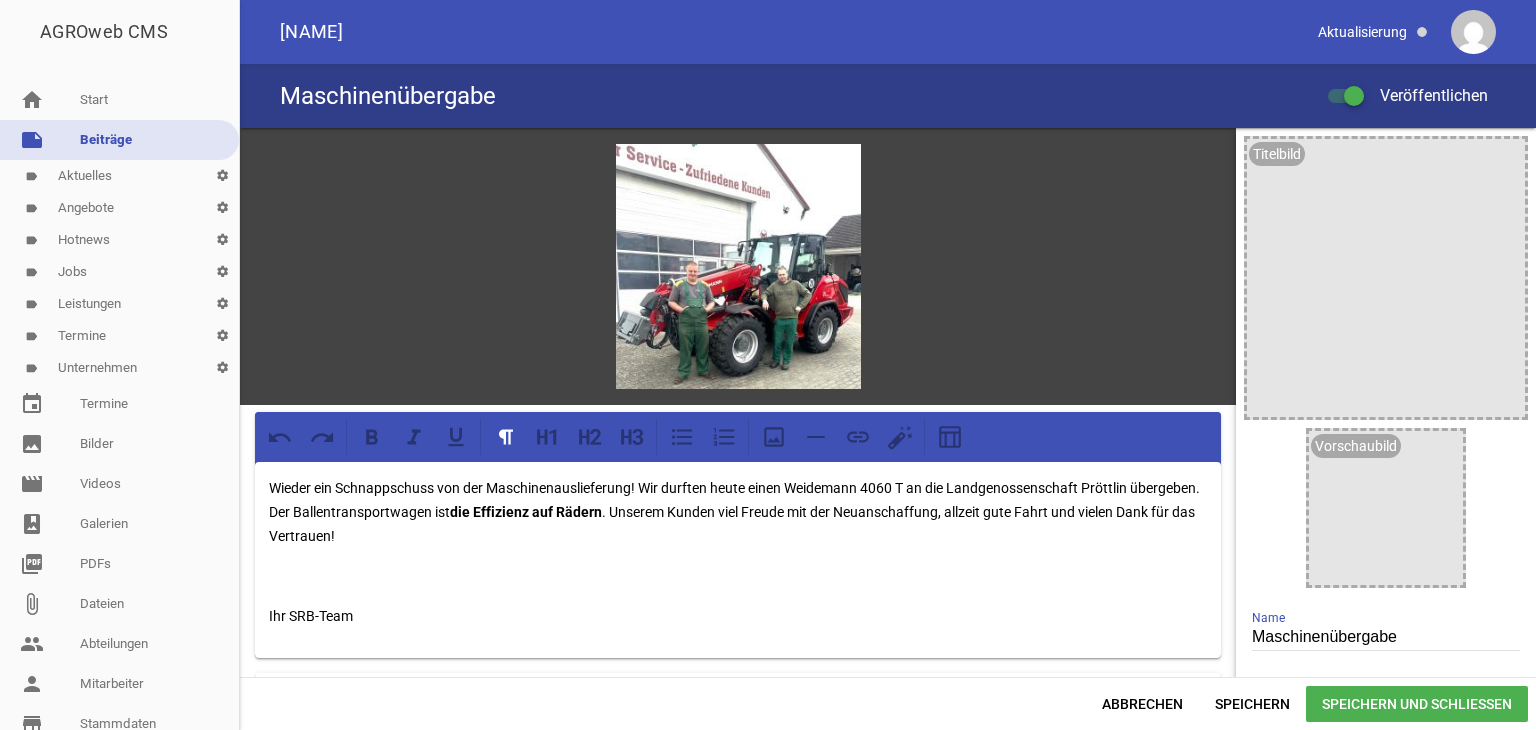 click on "Wieder ein Schnappschuss von der Maschinenauslieferung! Wir durften heute einen Weidemann 4060 T an die Landgenossenschaft [NAME] übergeben. Der Ballentransportwagen ist  die Effizienz auf Rädern . Unserem Kunden viel Freude mit der Neuanschaffung, allzeit gute Fahrt und vielen Dank für das Vertrauen!" at bounding box center [738, 512] 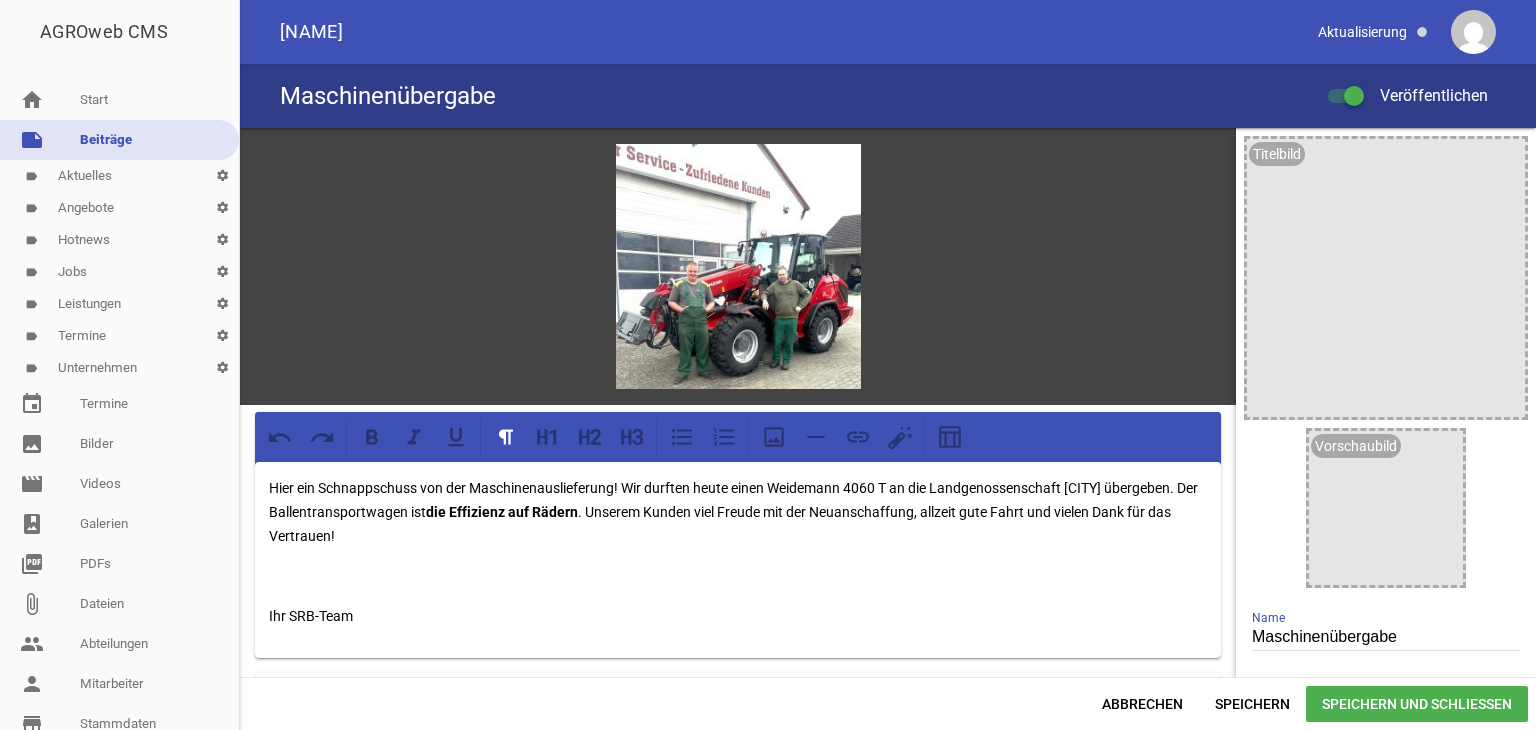 click on "Hier ein Schnappschuss von der Maschinenauslieferung! Wir durften heute einen Weidemann 4060 T an die Landgenossenschaft [CITY] übergeben. Der Ballentransportwagen ist  die Effizienz auf Rädern . Unserem Kunden viel Freude mit der Neuanschaffung, allzeit gute Fahrt und vielen Dank für das Vertrauen!" at bounding box center [738, 512] 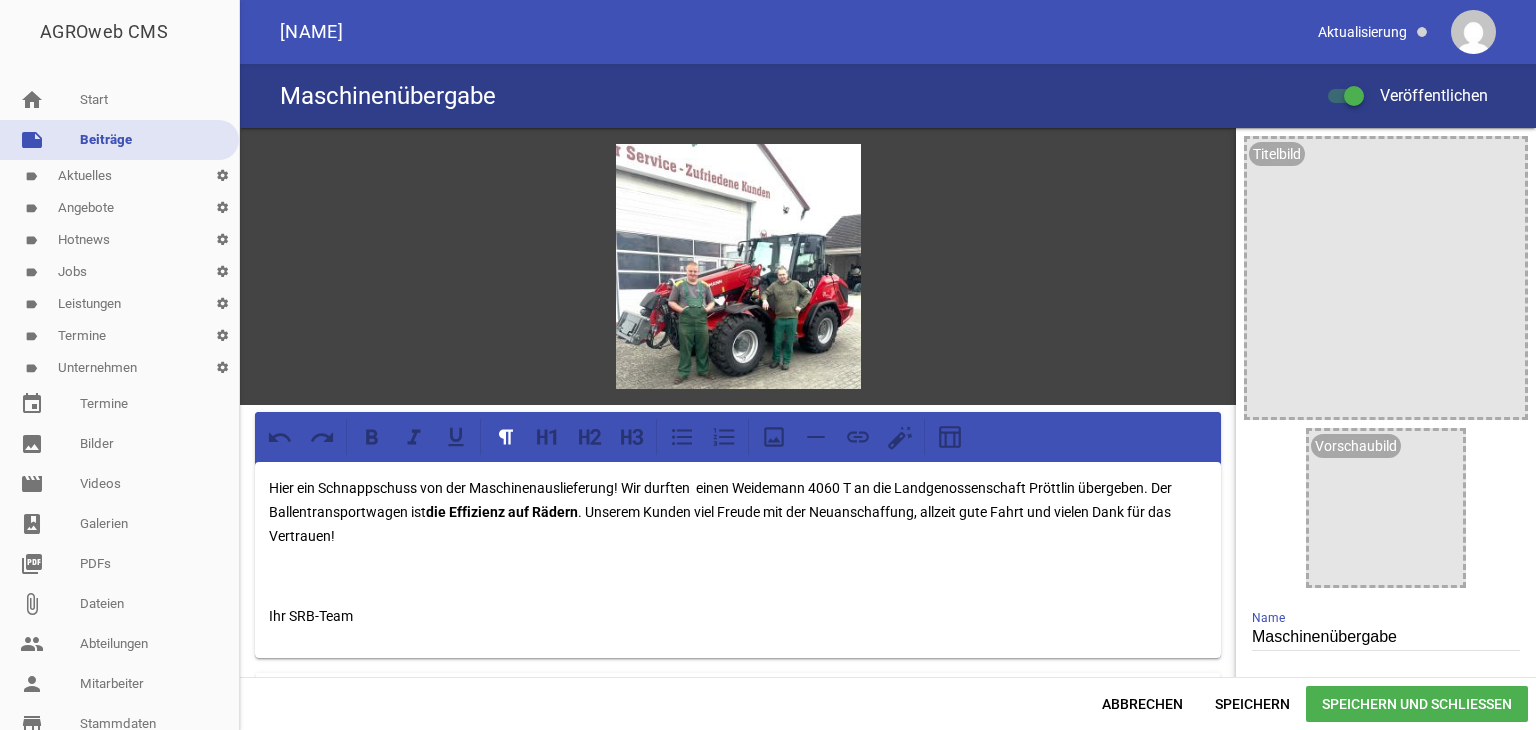 click on "Hier ein Schnappschuss von der Maschinenauslieferung! Wir durften  einen Weidemann 4060 T an die Landgenossenschaft [CITY] übergeben. Der Ballentransportwagen ist  die Effizienz auf Rädern . Unserem Kunden viel Freude mit der Neuanschaffung, allzeit gute Fahrt und vielen Dank für das Vertrauen!" at bounding box center (738, 512) 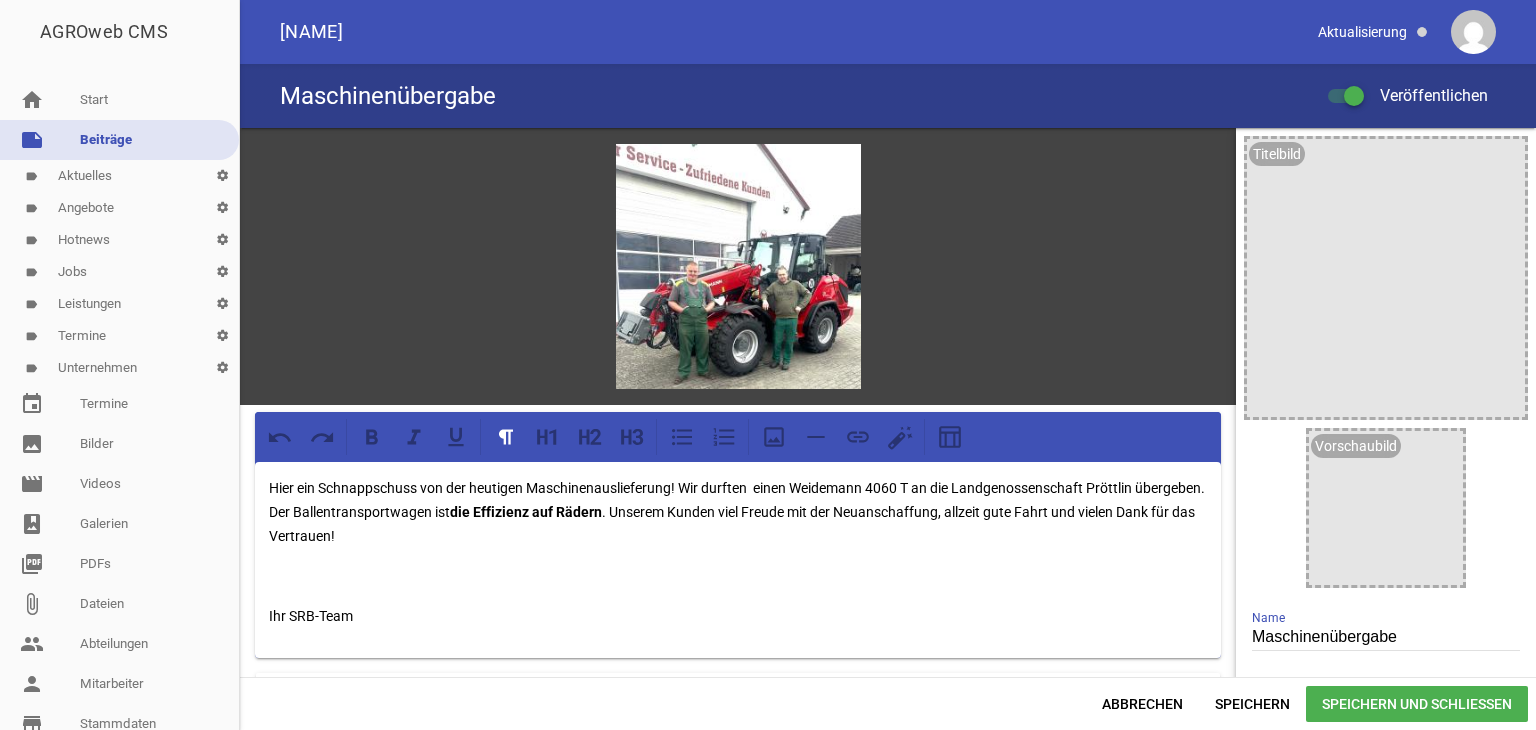 click on "Hier ein Schnappschuss von der heutigen Maschinenauslieferung! Wir durften  einen Weidemann 4060 T an die Landgenossenschaft [CITY] übergeben. Der Ballentransportwagen ist  die Effizienz auf Rädern . Unserem Kunden viel Freude mit der Neuanschaffung, allzeit gute Fahrt und vielen Dank für das Vertrauen!" at bounding box center (738, 512) 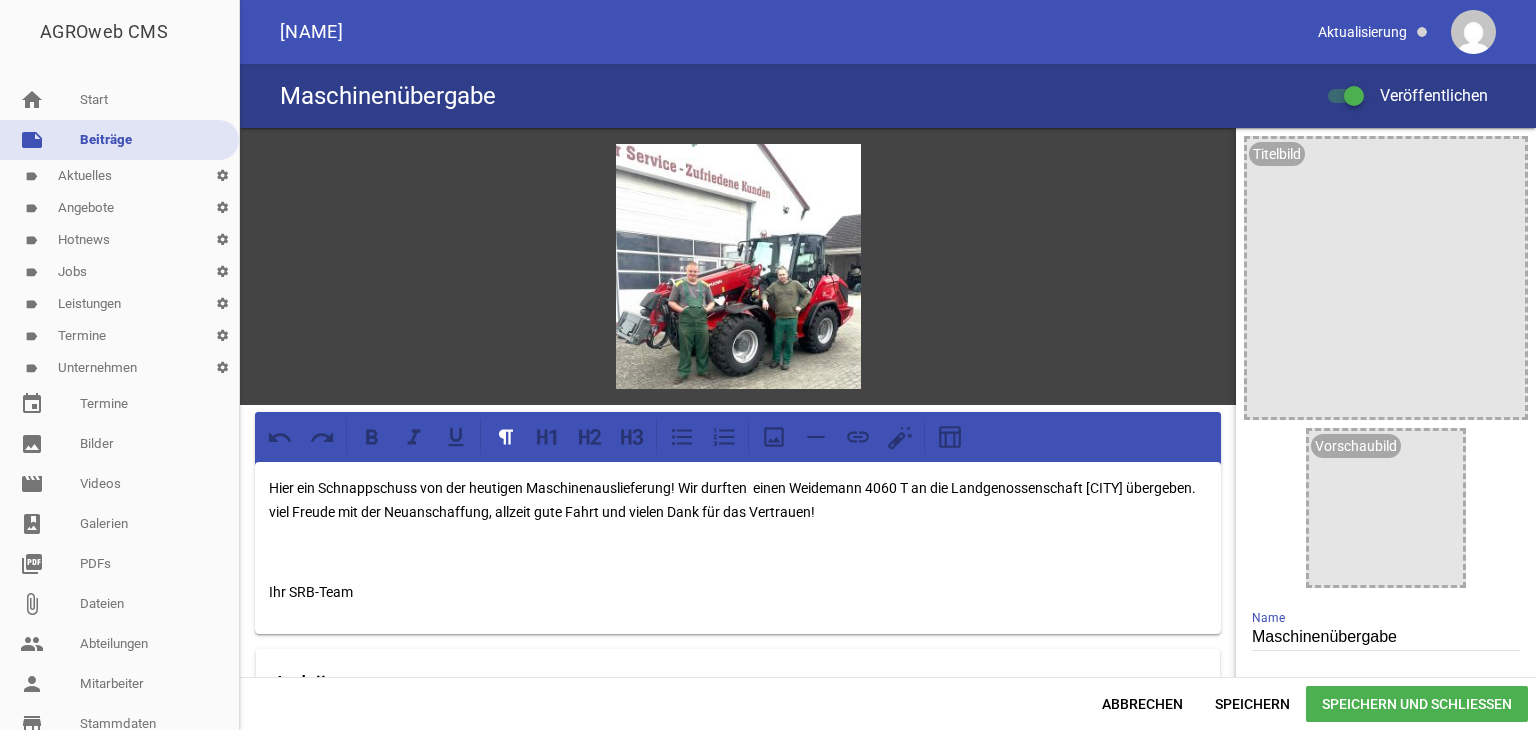 click on "Hier ein Schnappschuss von der heutigen Maschinenauslieferung! Wir durften  einen Weidemann 4060 T an die Landgenossenschaft [CITY] übergeben. viel Freude mit der Neuanschaffung, allzeit gute Fahrt und vielen Dank für das Vertrauen!" at bounding box center (738, 500) 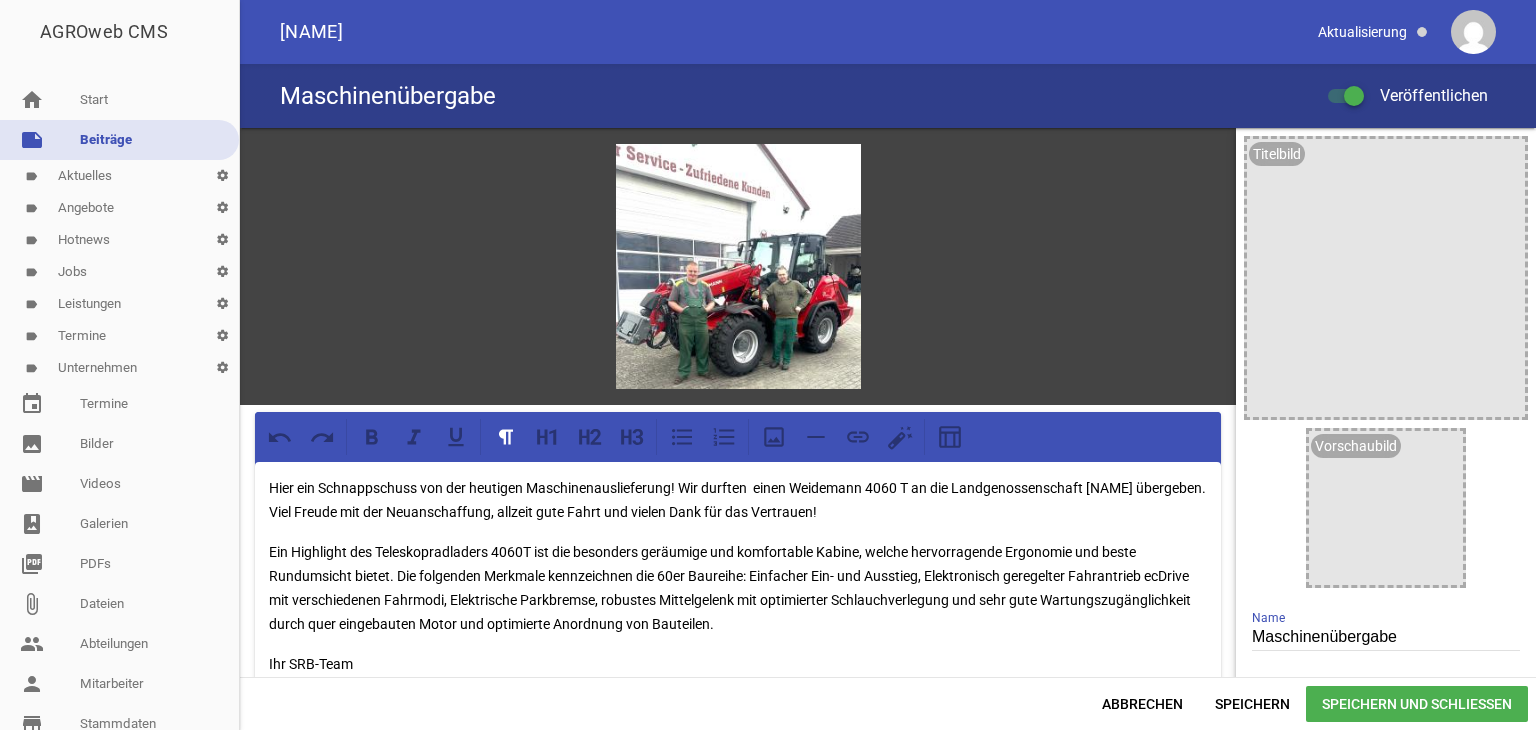 click on "Ein Highlight des Teleskopradladers 4060T ist die besonders geräumige und komfortable Kabine, welche hervorragende Ergonomie und beste Rundumsicht bietet. Die folgenden Merkmale kennzeichnen die 60er Baureihe: Einfacher Ein- und Ausstieg, Elektronisch geregelter Fahrantrieb ecDrive mit verschiedenen Fahrmodi, Elektrische Parkbremse, robustes Mittelgelenk mit optimierter Schlauchverlegung und sehr gute Wartungszugänglichkeit durch quer eingebauten Motor und optimierte Anordnung von Bauteilen." at bounding box center (738, 588) 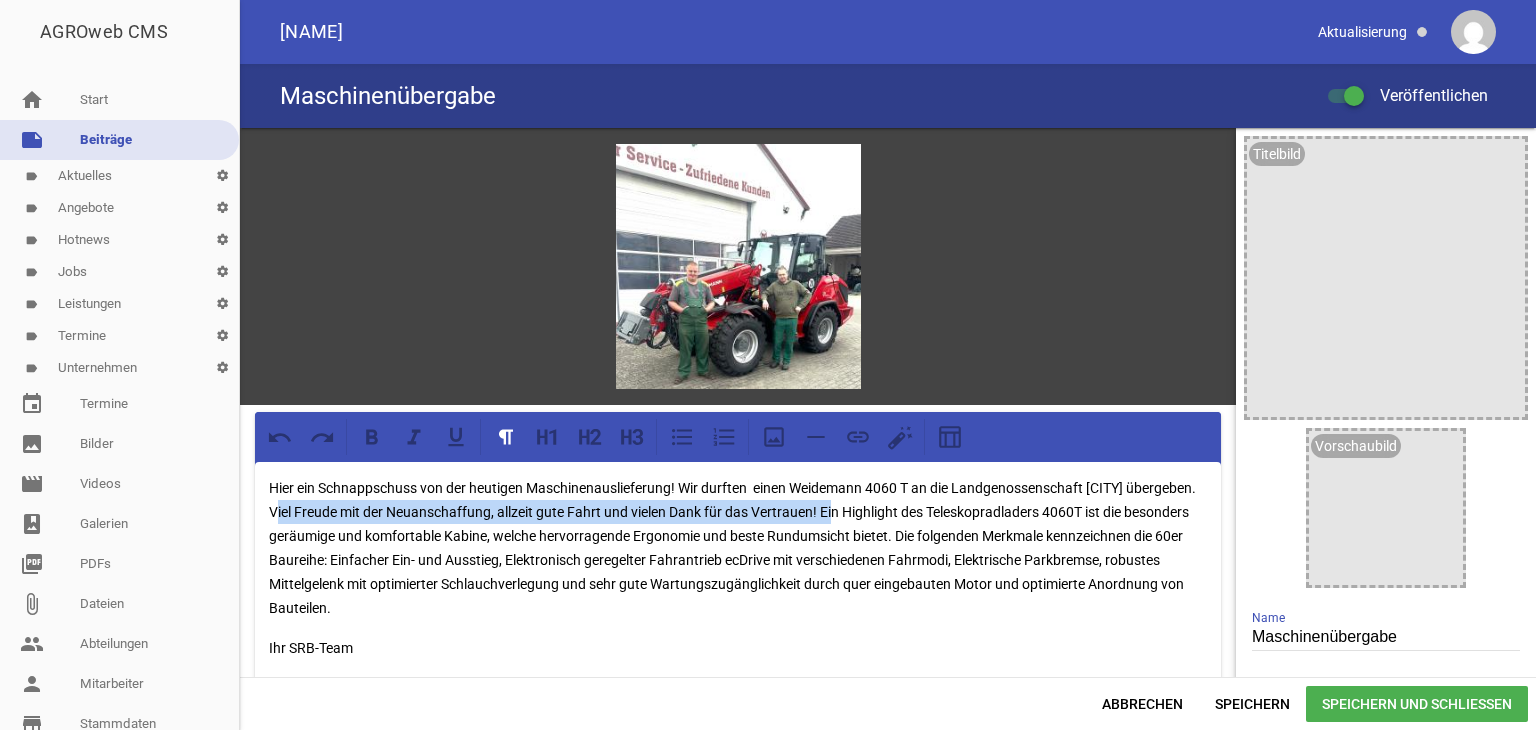 drag, startPoint x: 340, startPoint y: 508, endPoint x: 835, endPoint y: 494, distance: 495.19794 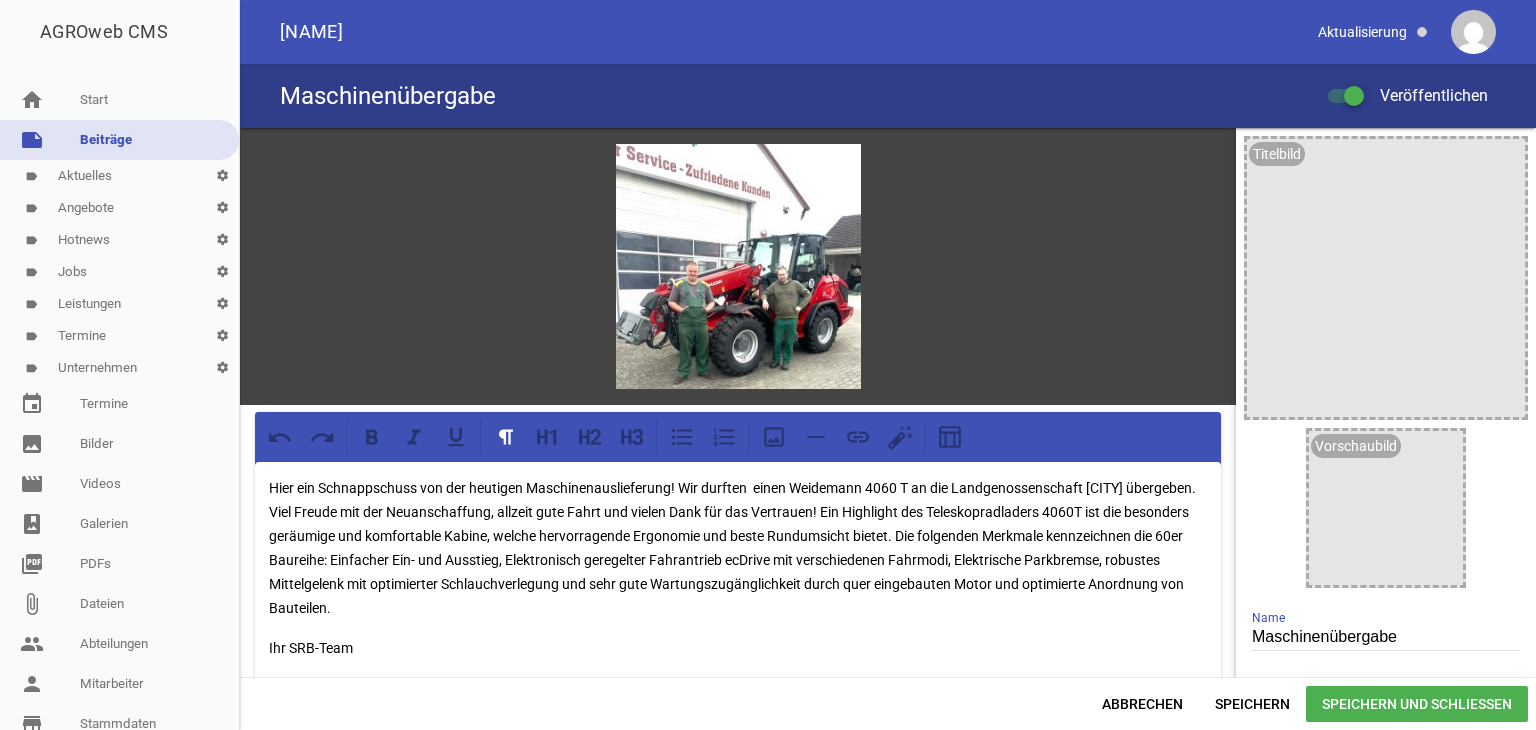 drag, startPoint x: 278, startPoint y: 620, endPoint x: 268, endPoint y: 631, distance: 14.866069 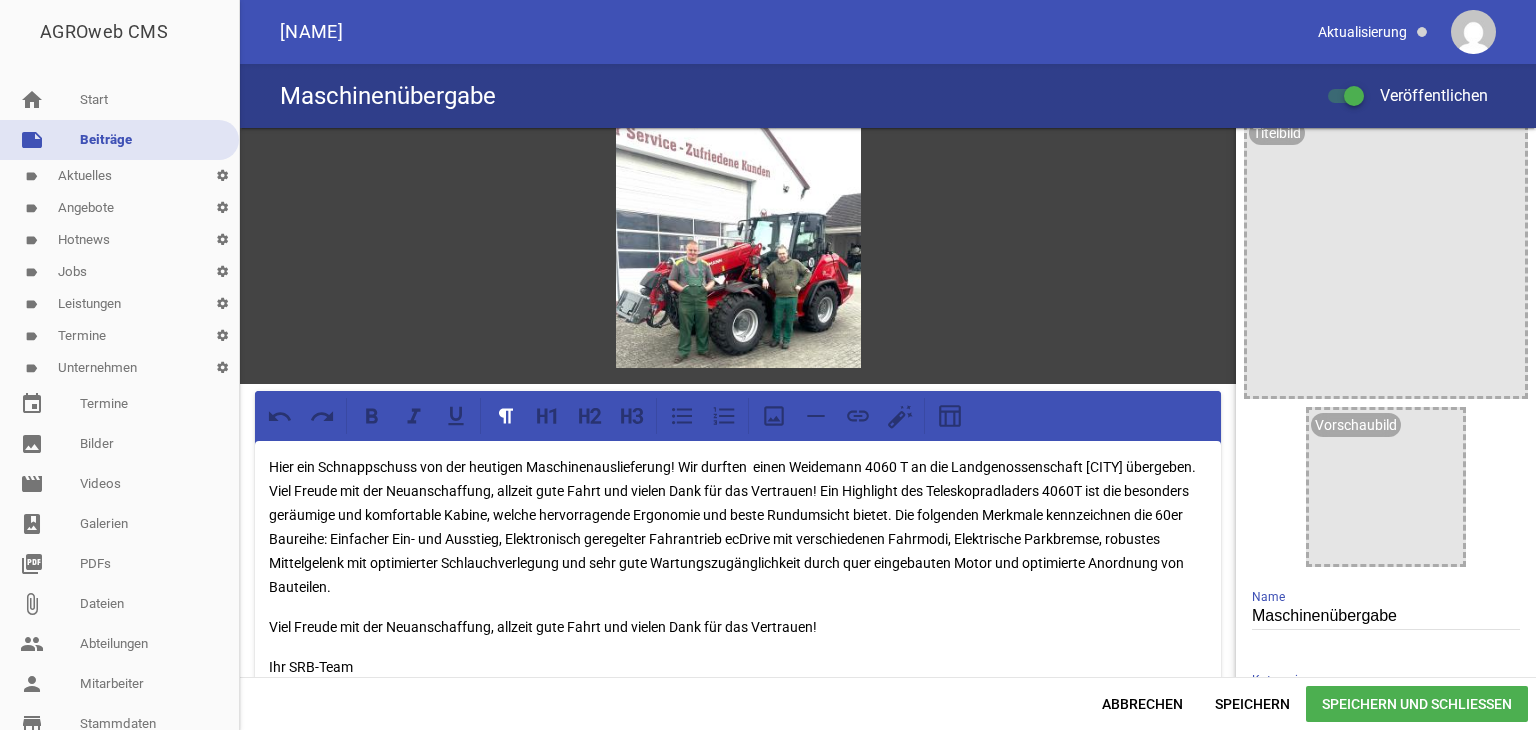 click on "Viel Freude mit der Neuanschaffung, allzeit gute Fahrt und vielen Dank für das Vertrauen!" at bounding box center (738, 627) 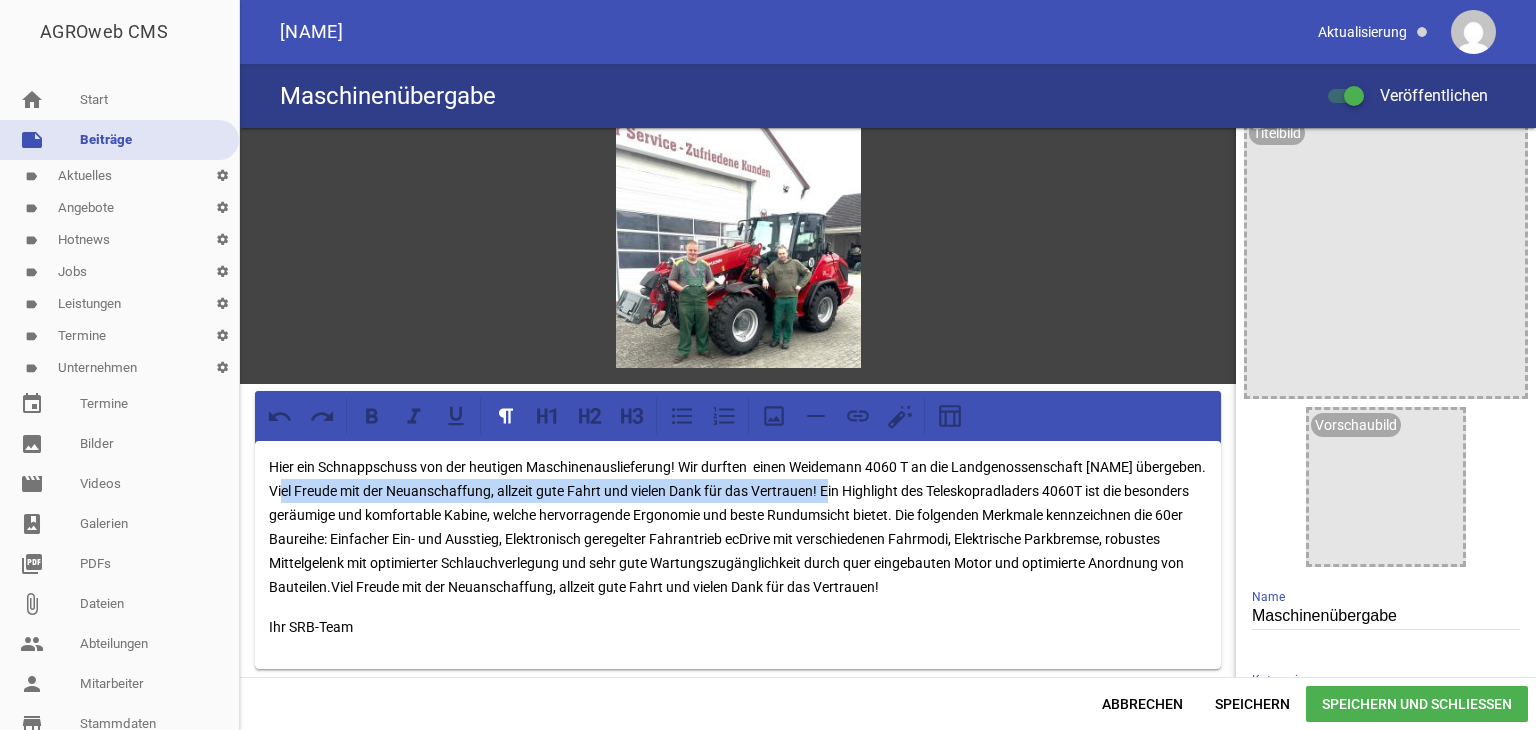 drag, startPoint x: 341, startPoint y: 487, endPoint x: 891, endPoint y: 489, distance: 550.00366 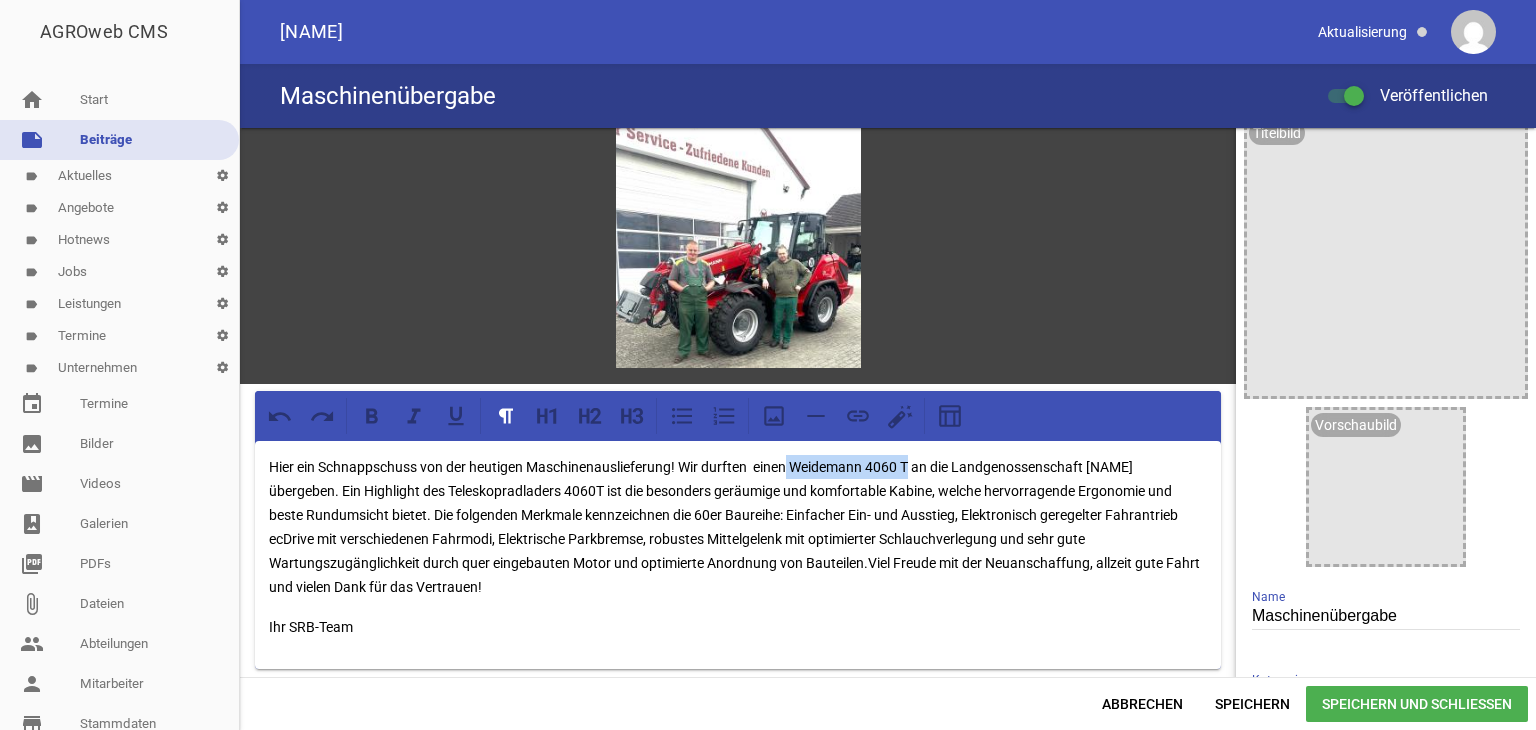 drag, startPoint x: 792, startPoint y: 461, endPoint x: 904, endPoint y: 461, distance: 112 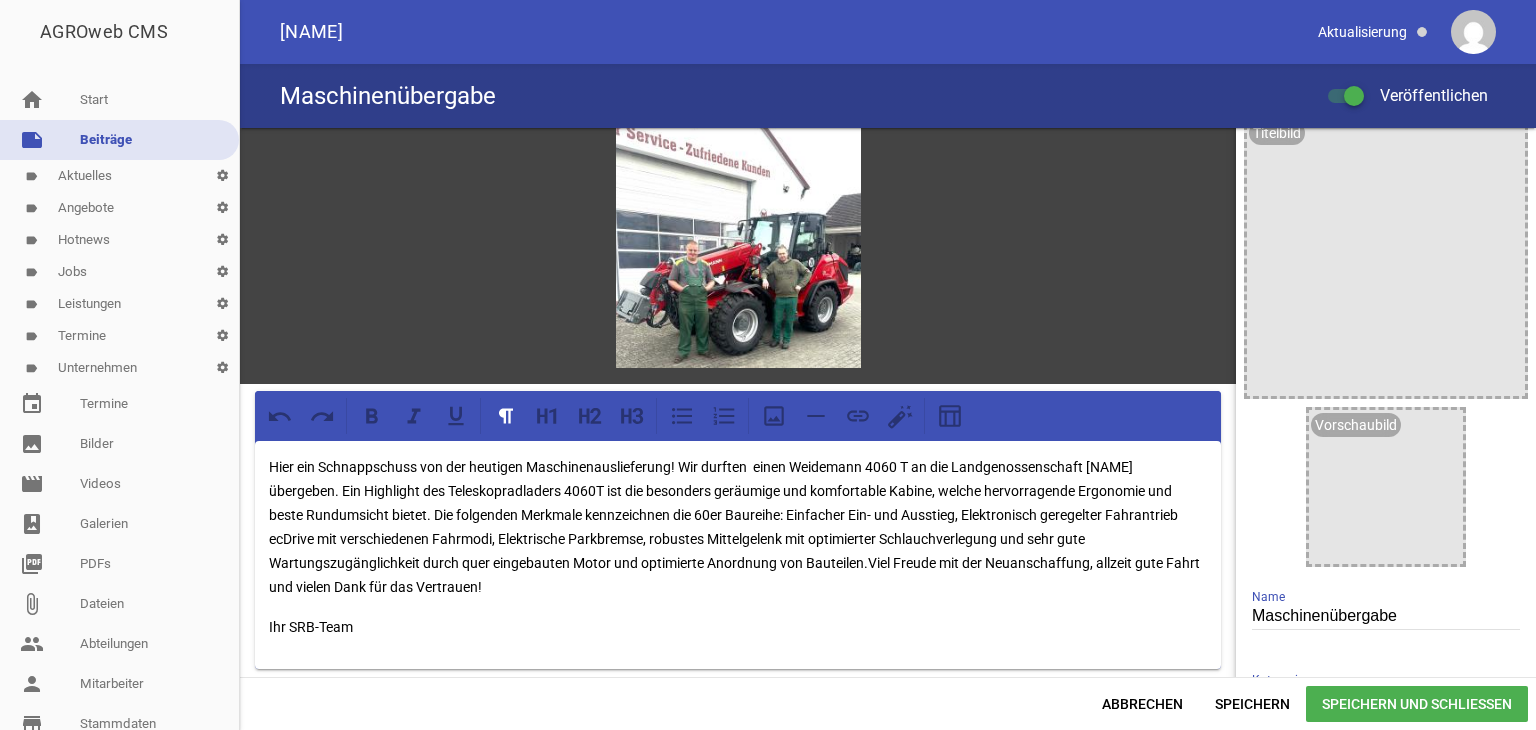 click on "Ihr SRB-Team" at bounding box center [738, 627] 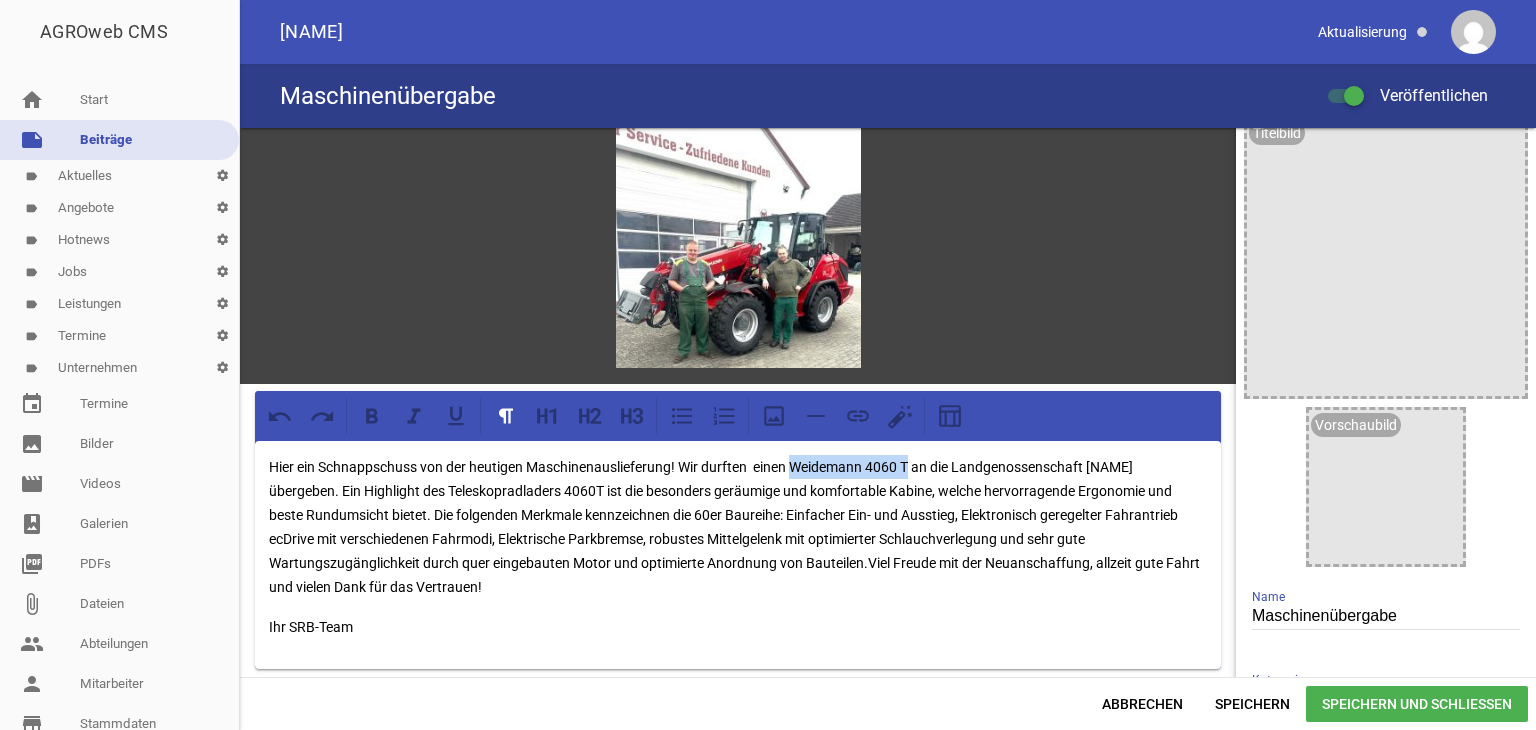 drag, startPoint x: 795, startPoint y: 463, endPoint x: 915, endPoint y: 465, distance: 120.01666 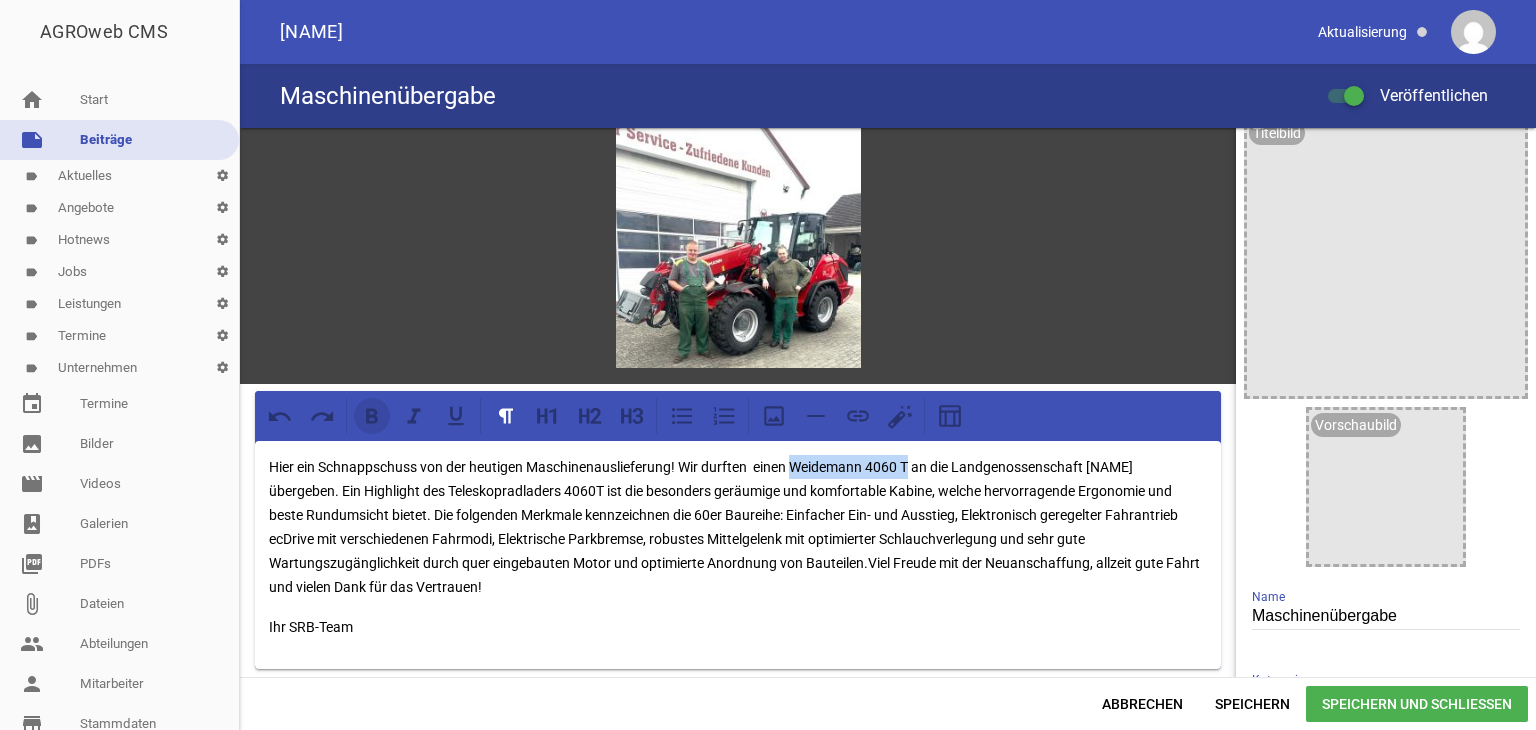 click 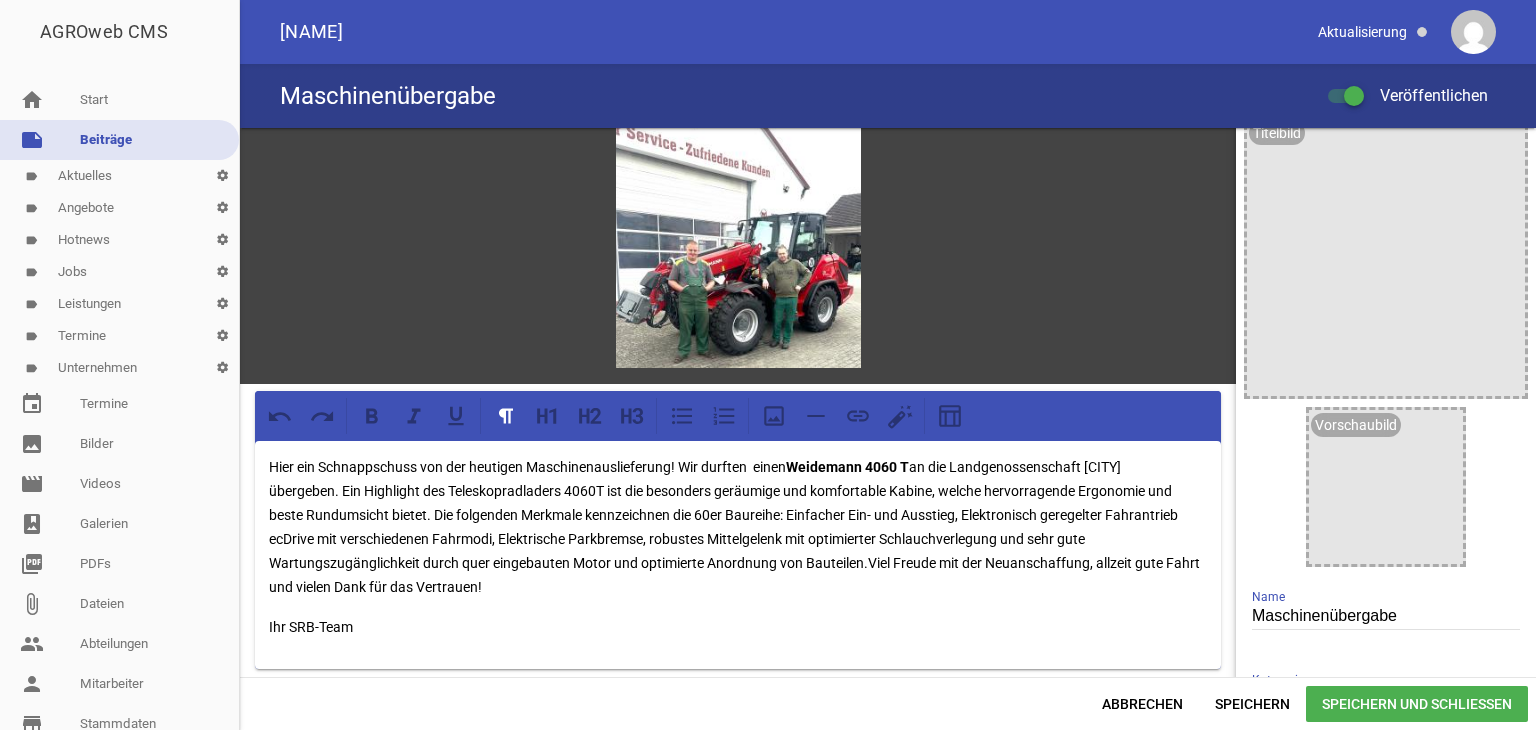 click on "Ihr SRB-Team" at bounding box center (738, 627) 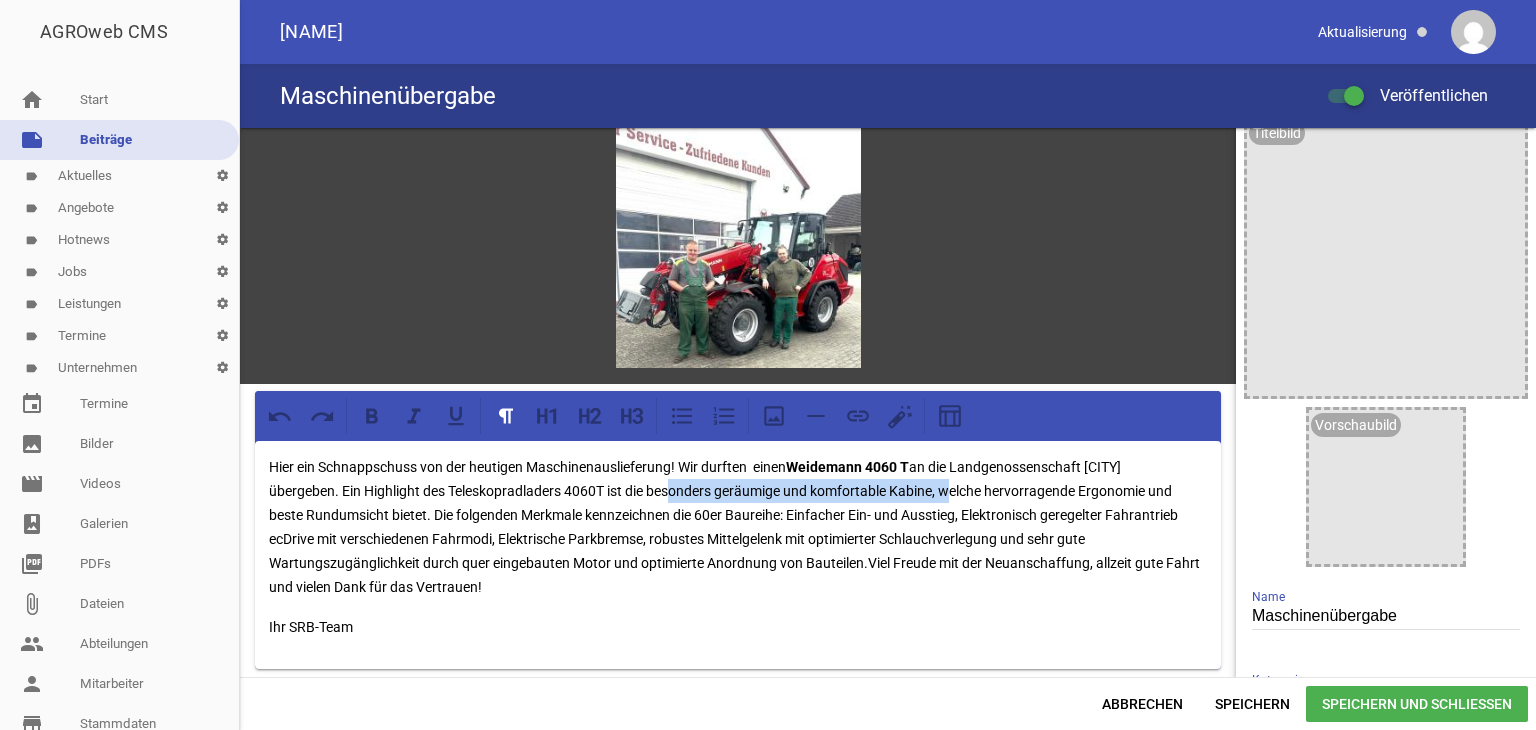 drag, startPoint x: 652, startPoint y: 486, endPoint x: 938, endPoint y: 496, distance: 286.17477 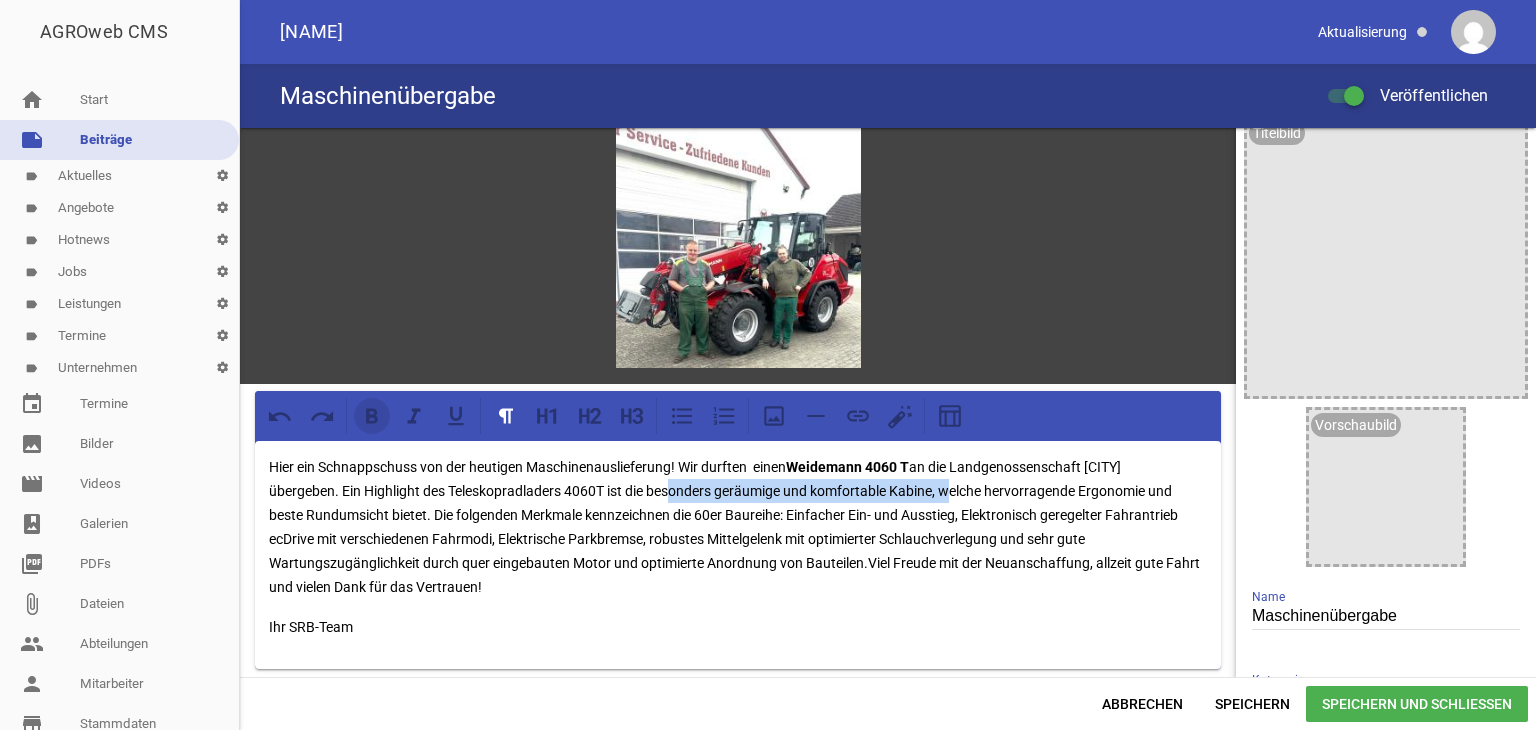 click 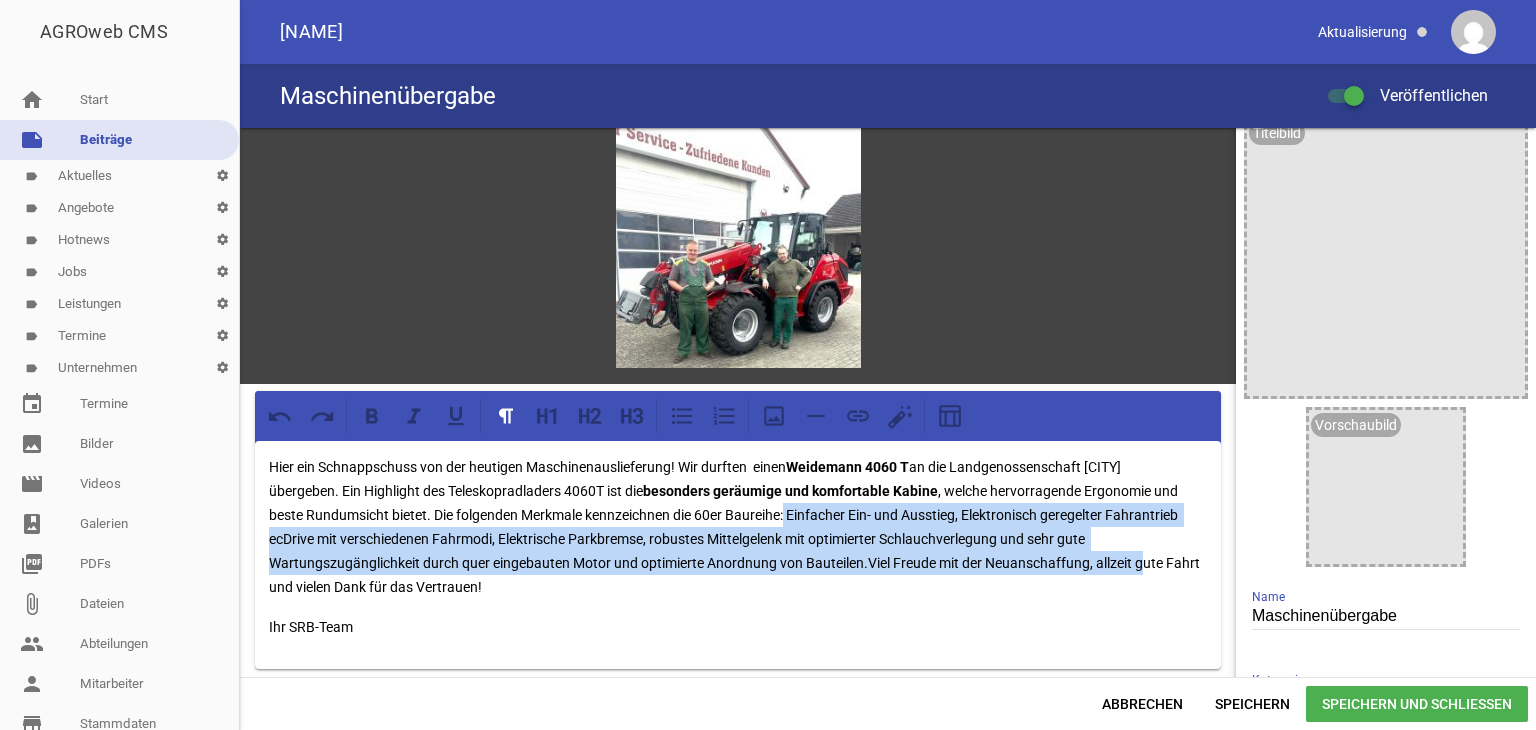 drag, startPoint x: 792, startPoint y: 509, endPoint x: 1144, endPoint y: 557, distance: 355.25766 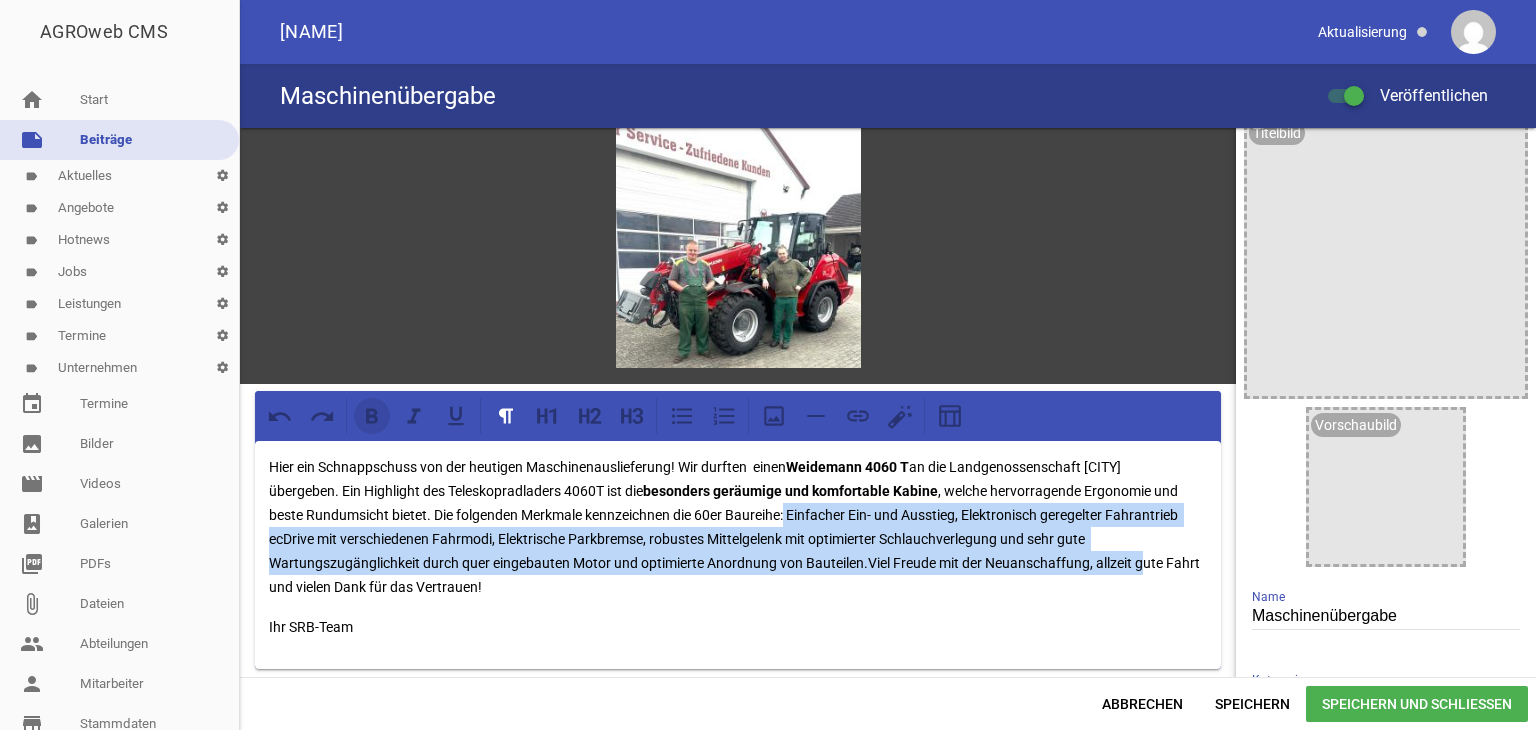 click 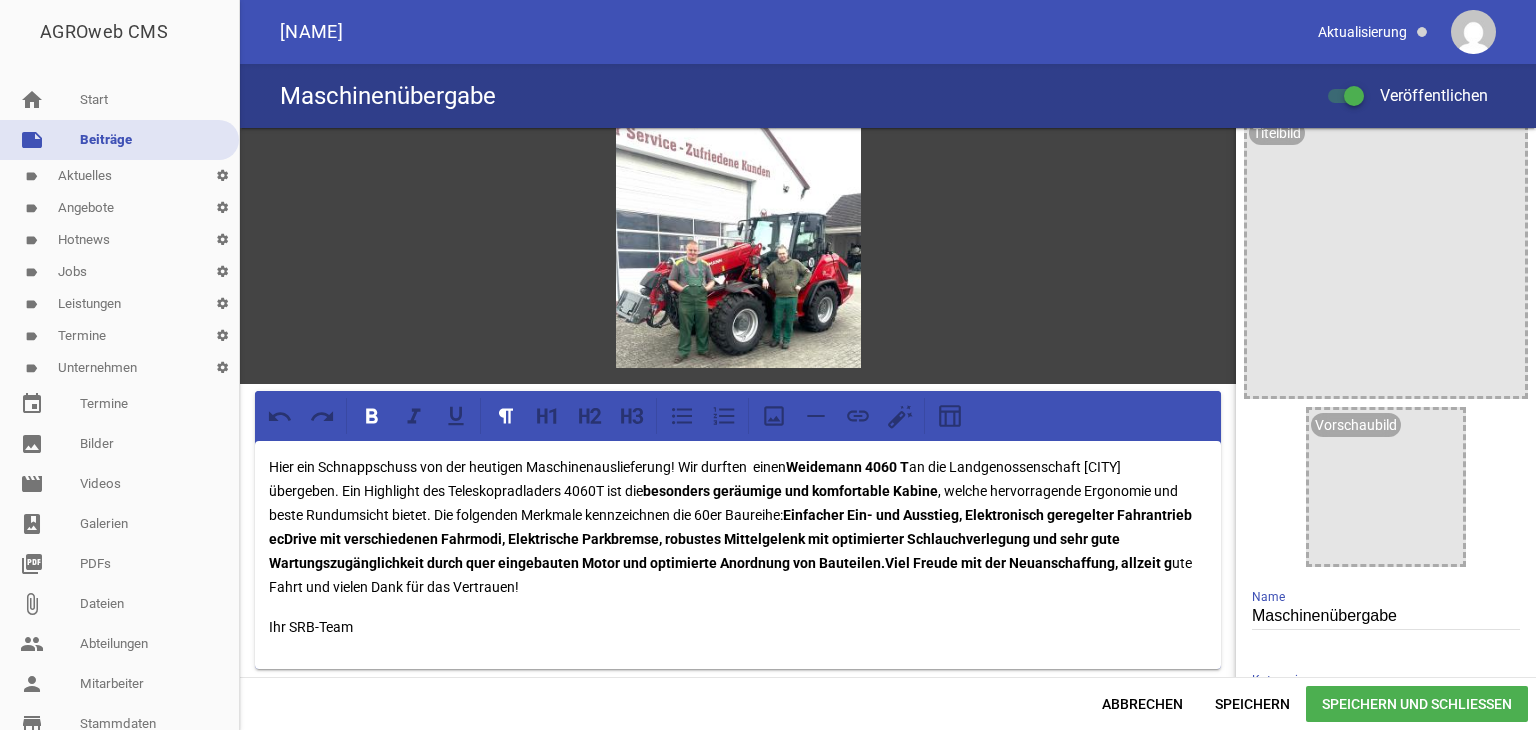 drag, startPoint x: 857, startPoint y: 637, endPoint x: 854, endPoint y: 619, distance: 18.248287 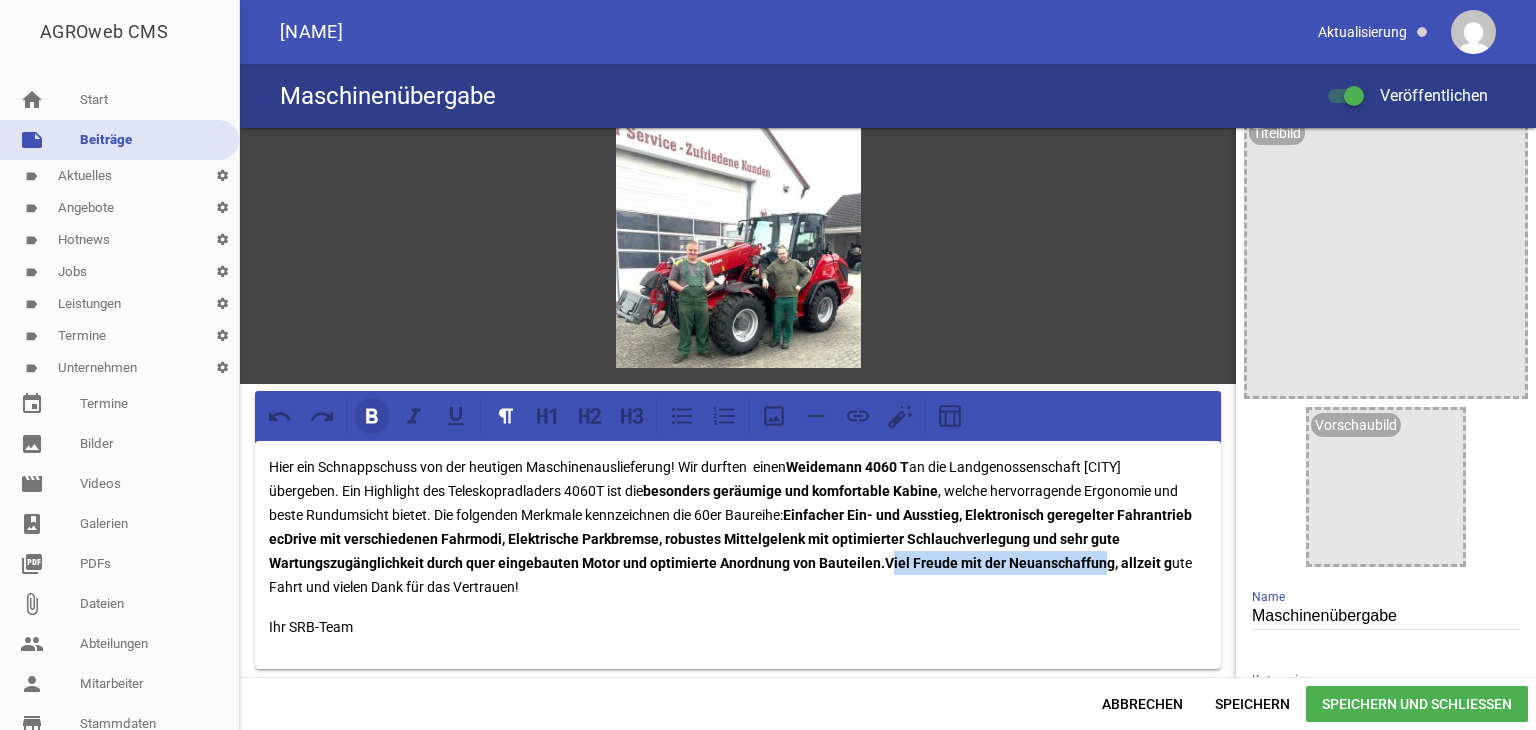 click 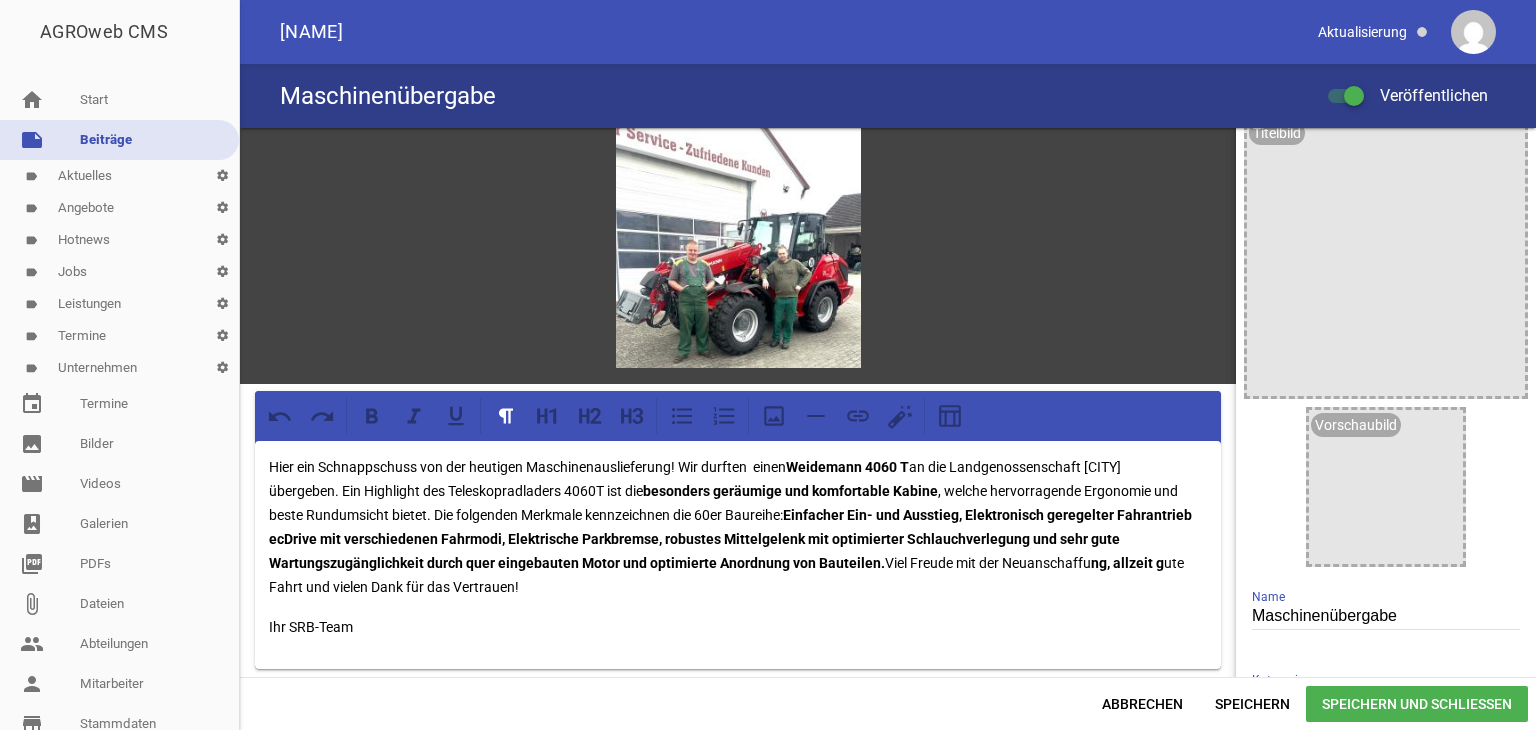 click on "Ihr SRB-Team" at bounding box center (738, 627) 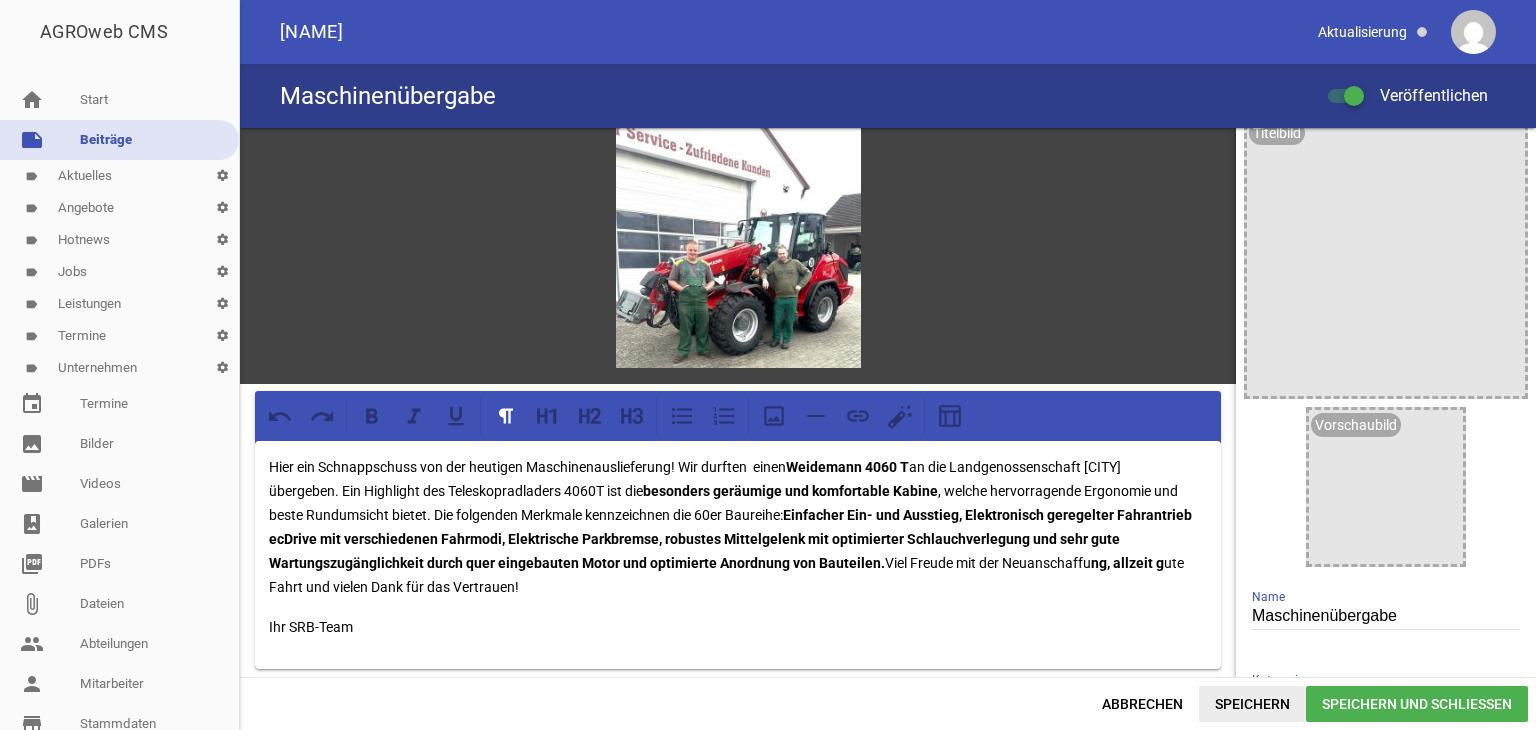 click on "Speichern" at bounding box center (1252, 704) 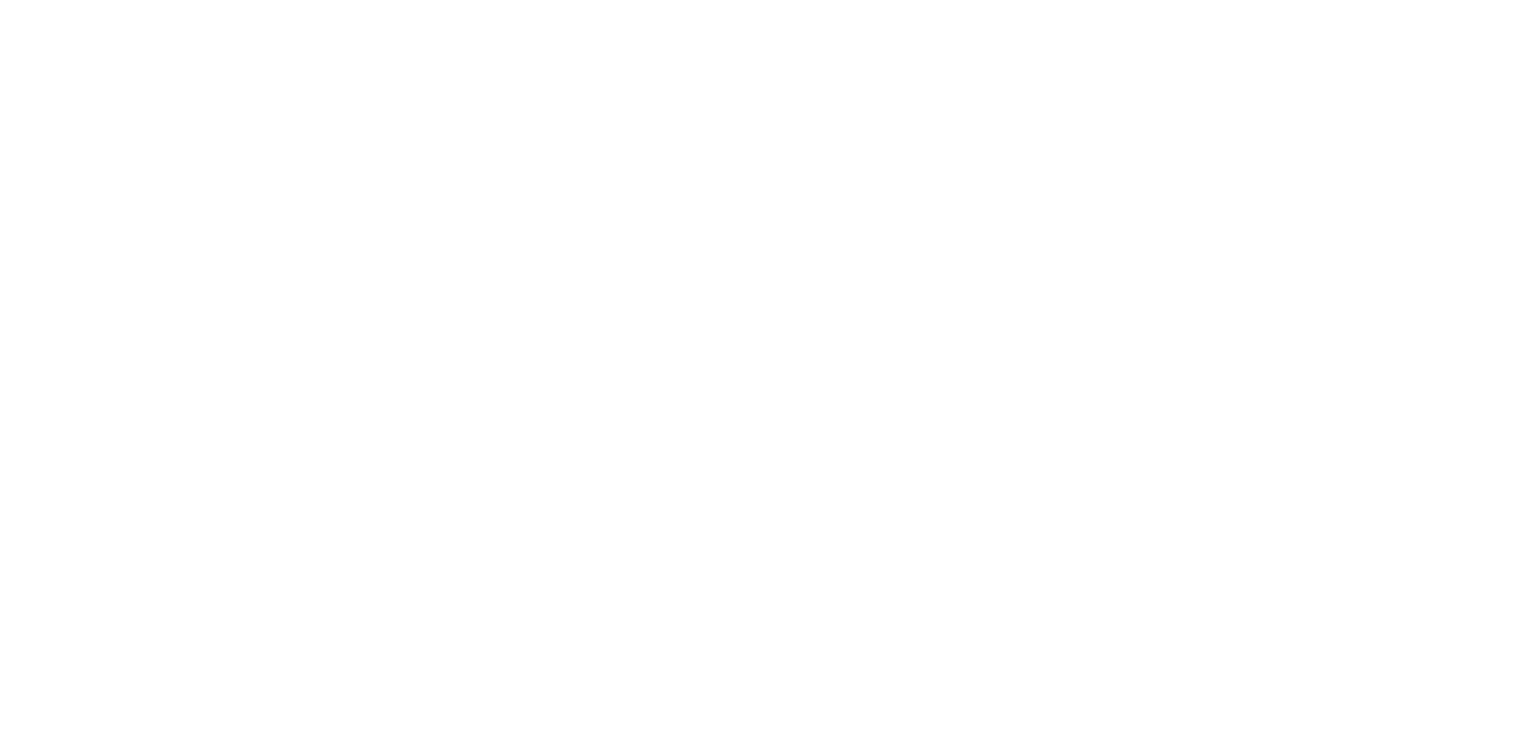 scroll, scrollTop: 0, scrollLeft: 0, axis: both 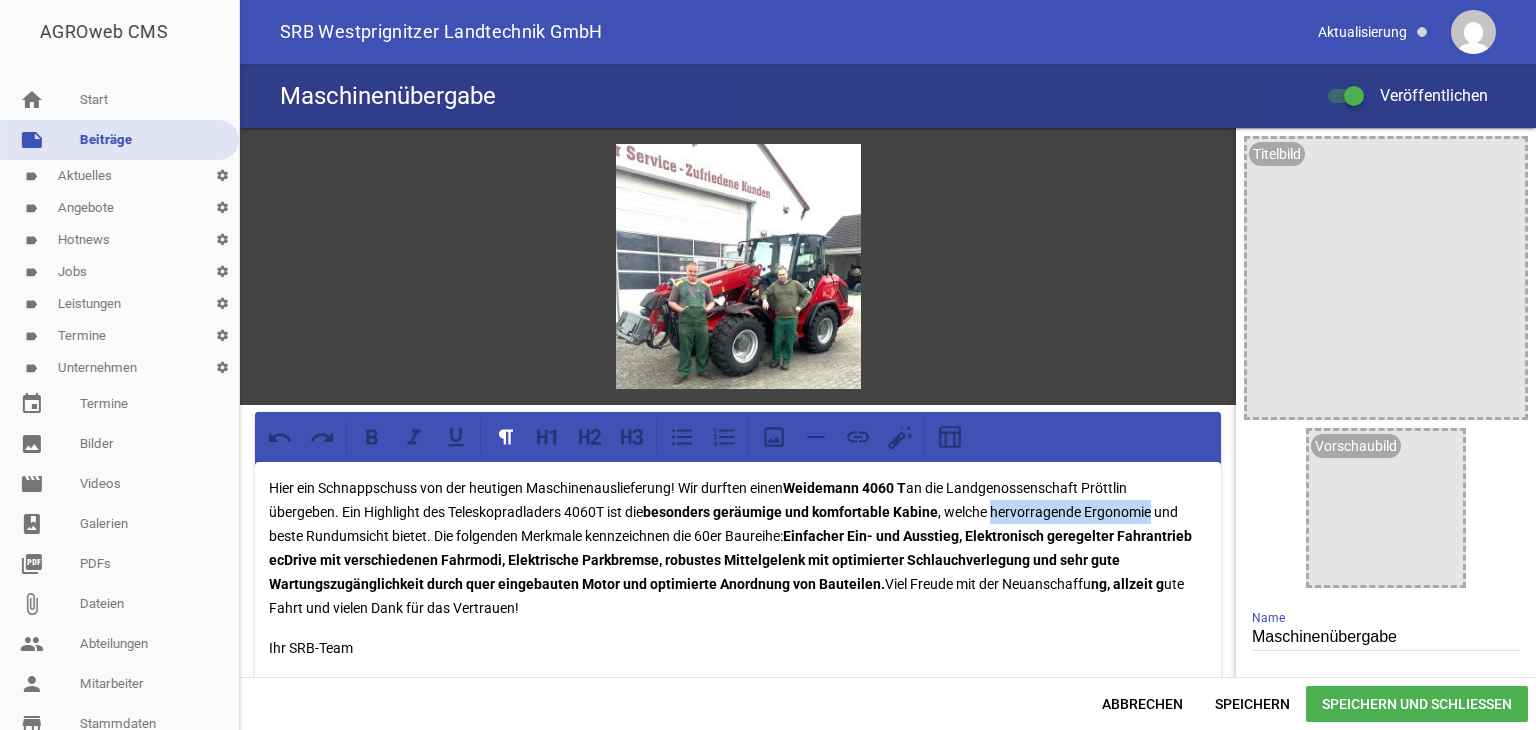 drag, startPoint x: 996, startPoint y: 505, endPoint x: 1157, endPoint y: 515, distance: 161.31026 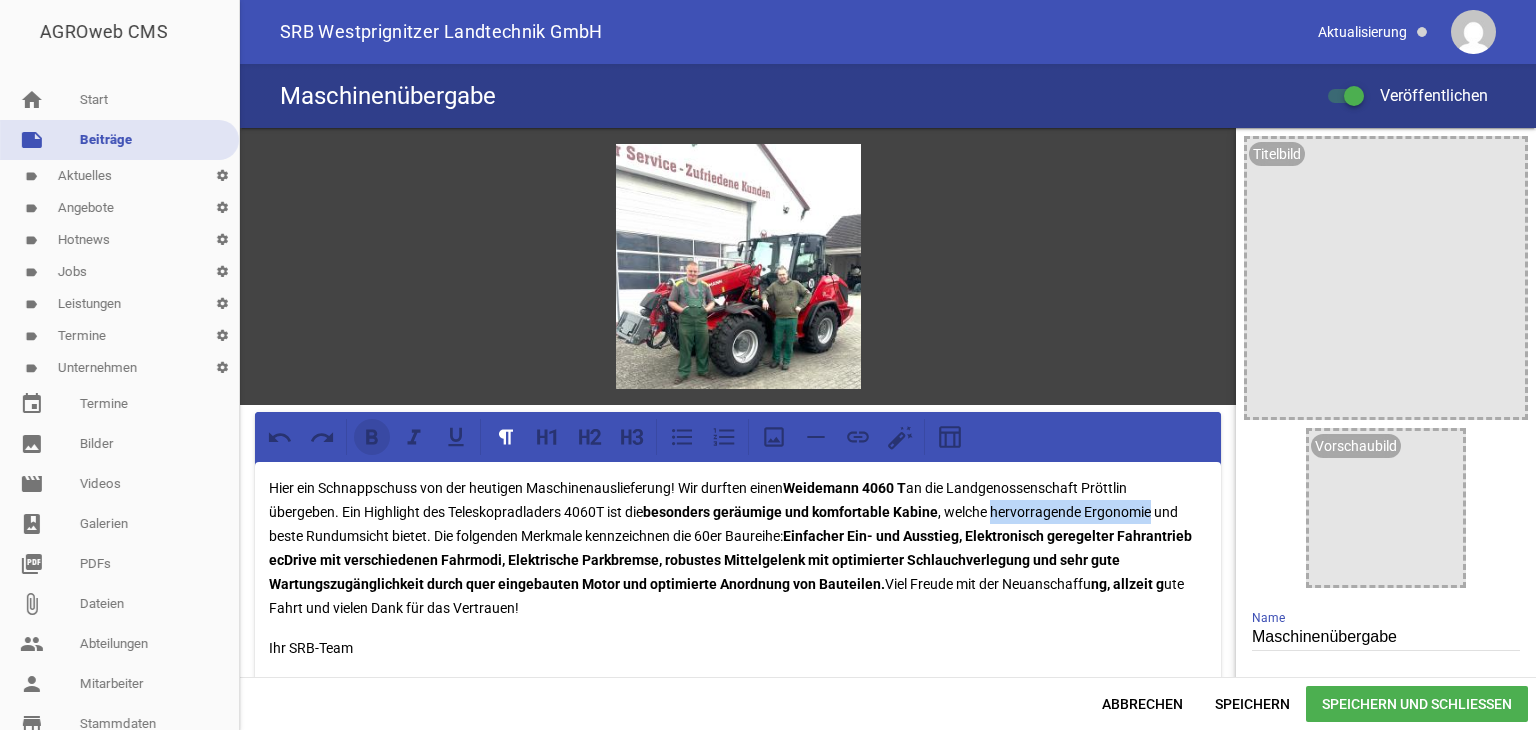 click 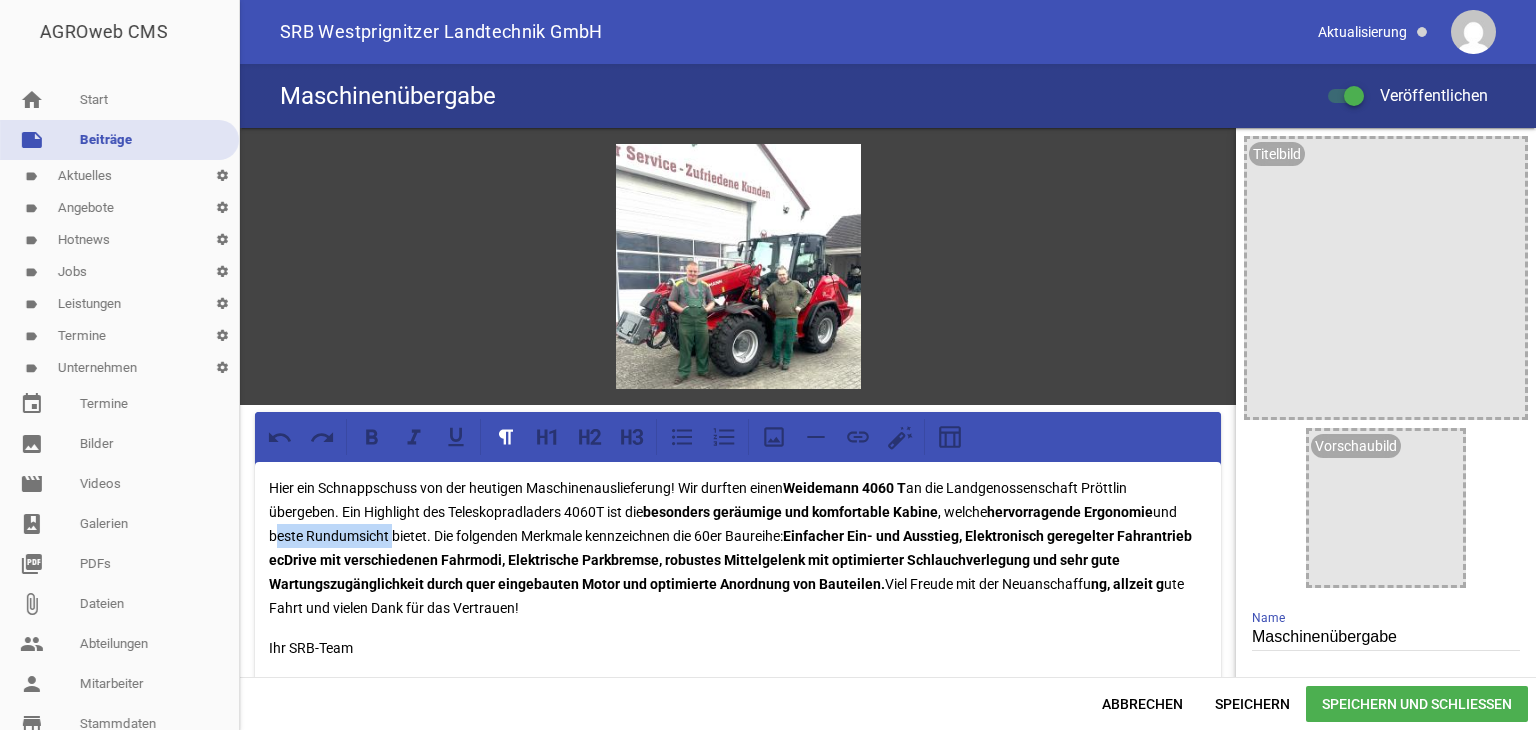 drag, startPoint x: 272, startPoint y: 533, endPoint x: 388, endPoint y: 534, distance: 116.00431 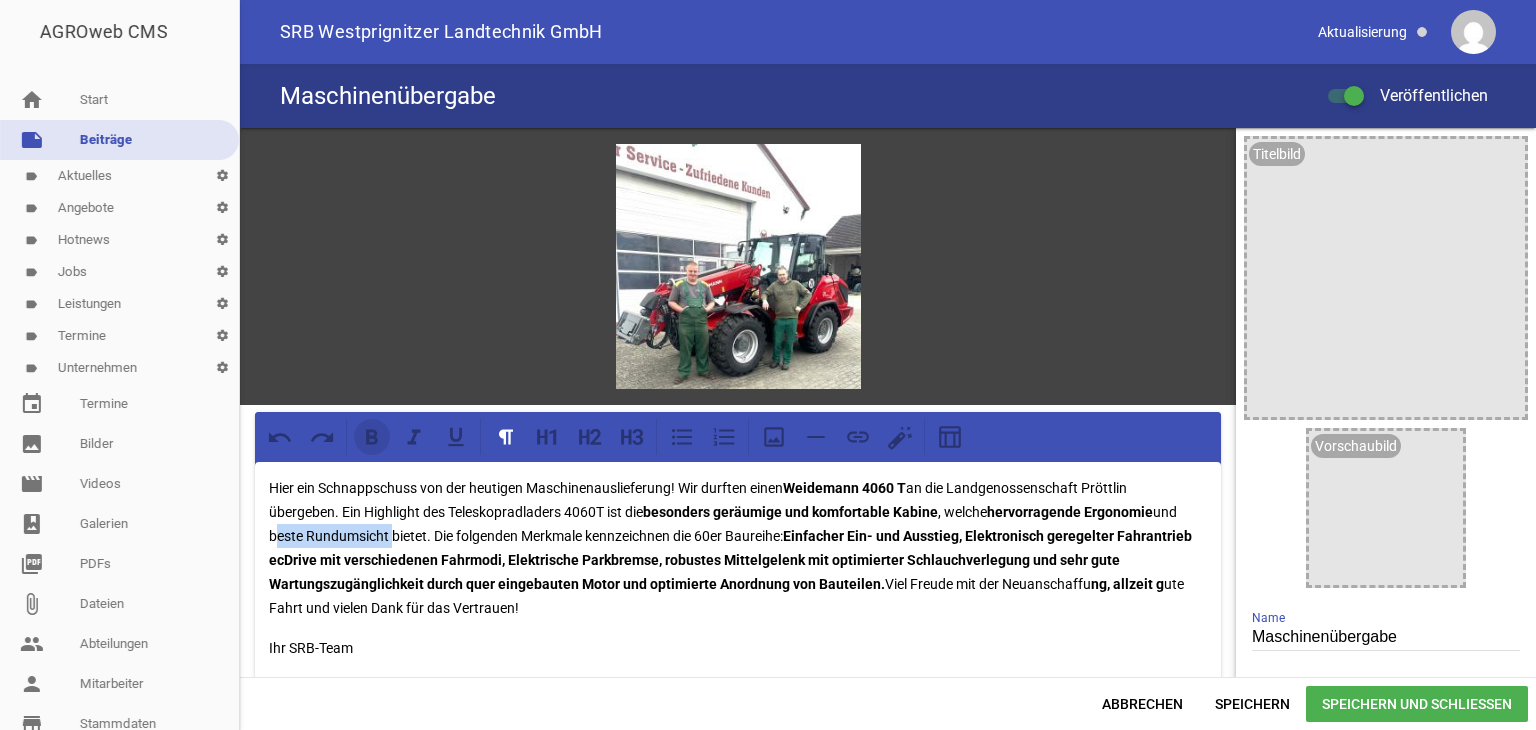 click 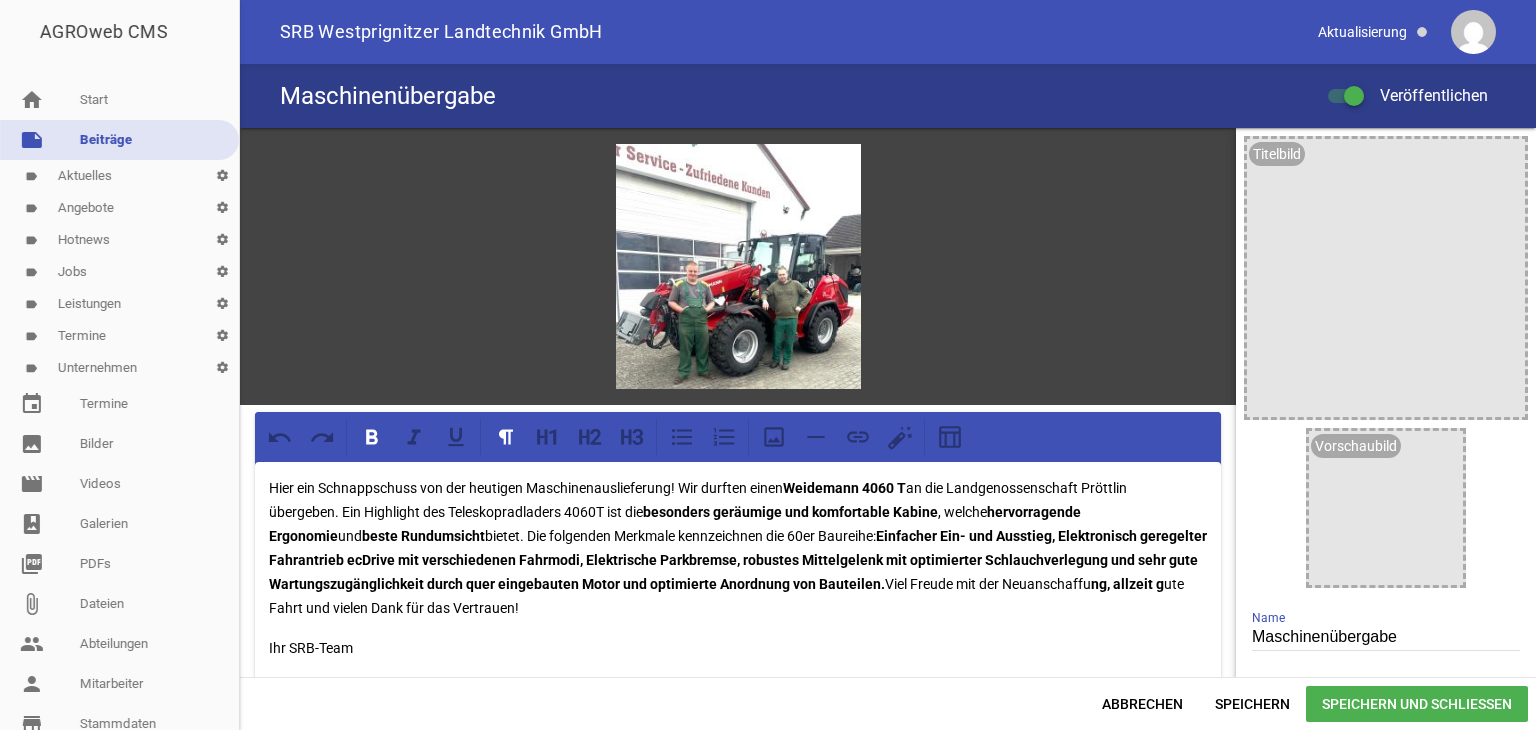 click on "Hier ein Schnappschuss von der heutigen Maschinenauslieferung! Wir durften einen  Weidemann 4060 T  an die Landgenossenschaft Pröttlin übergeben. Ein Highlight des Teleskopradladers 4060T ist die  besonders geräumige und komfortable Kabine , welche  hervorragende Ergonomie  und  beste Rundumsicht  bietet. Die folgenden Merkmale kennzeichnen die 60er Baureihe:  Einfacher Ein- und Ausstieg, Elektronisch geregelter Fahrantrieb ecDrive mit verschiedenen Fahrmodi, Elektrische Parkbremse, robustes Mittelgelenk mit optimierter Schlauchverlegung und sehr gute Wartungszugänglichkeit durch quer eingebauten Motor und optimierte Anordnung von Bauteilen. Viel Freude mit der Neuanschaffu ng, allzeit g ute Fahrt und vielen Dank für das Vertrauen!  Ihr SRB-Team" at bounding box center (738, 576) 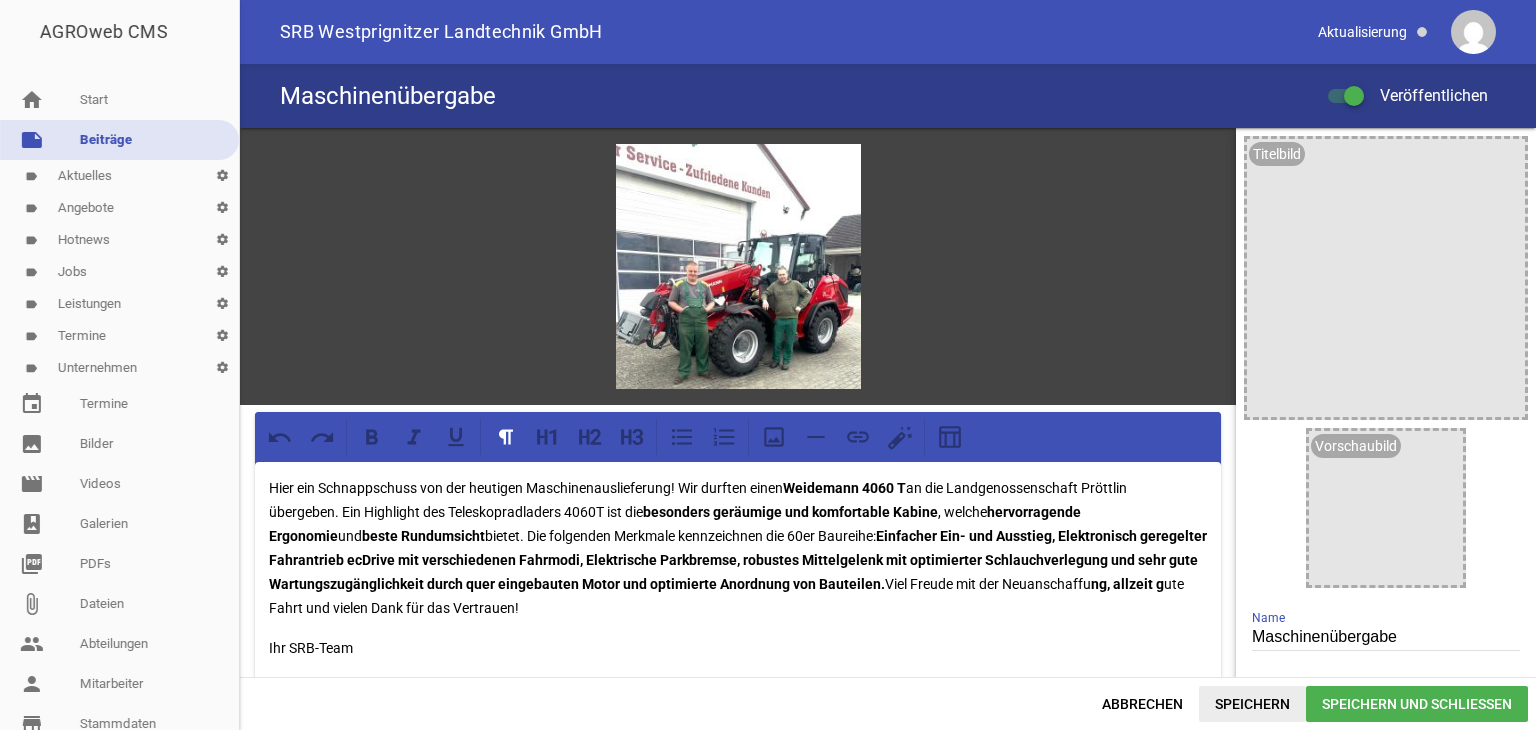 click on "Speichern" at bounding box center (1252, 704) 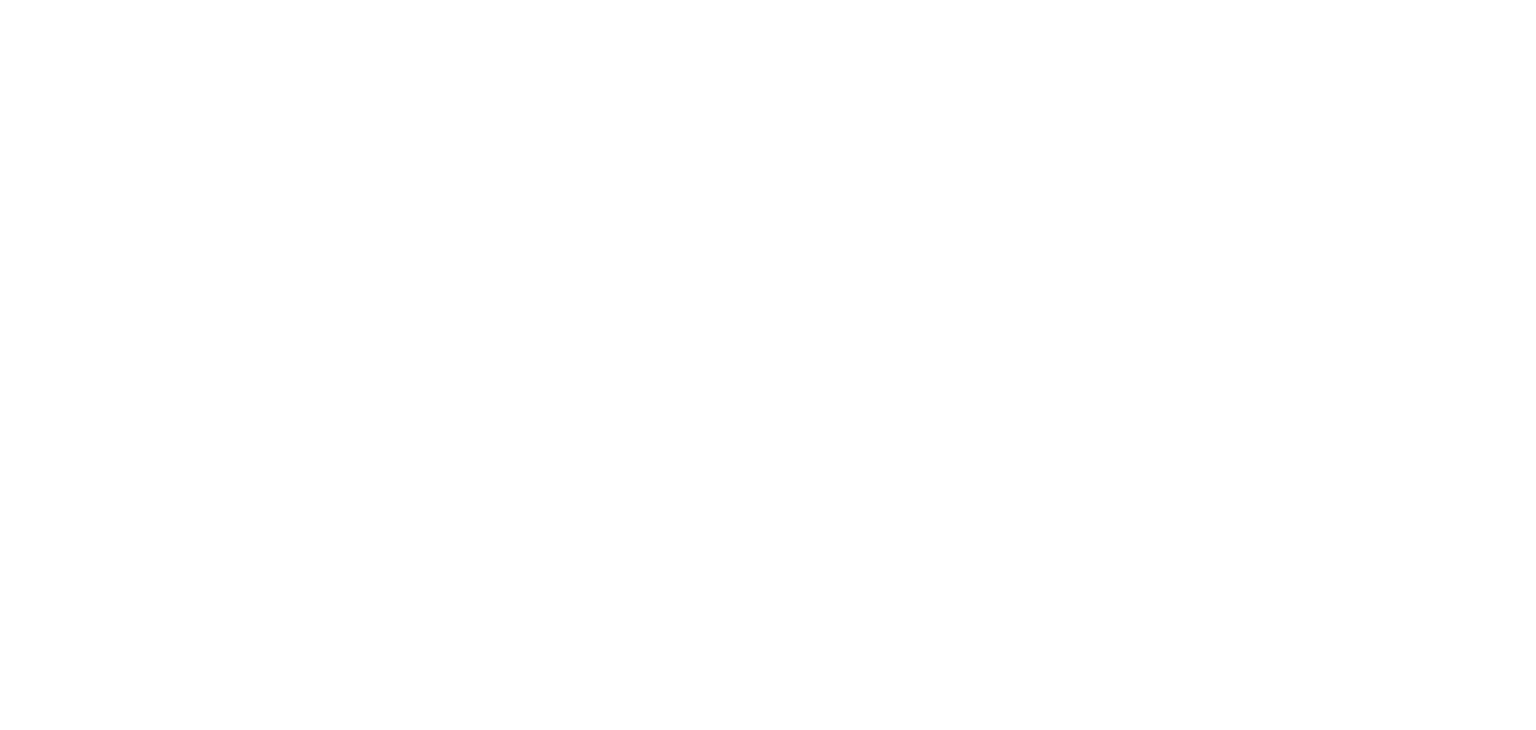 scroll, scrollTop: 0, scrollLeft: 0, axis: both 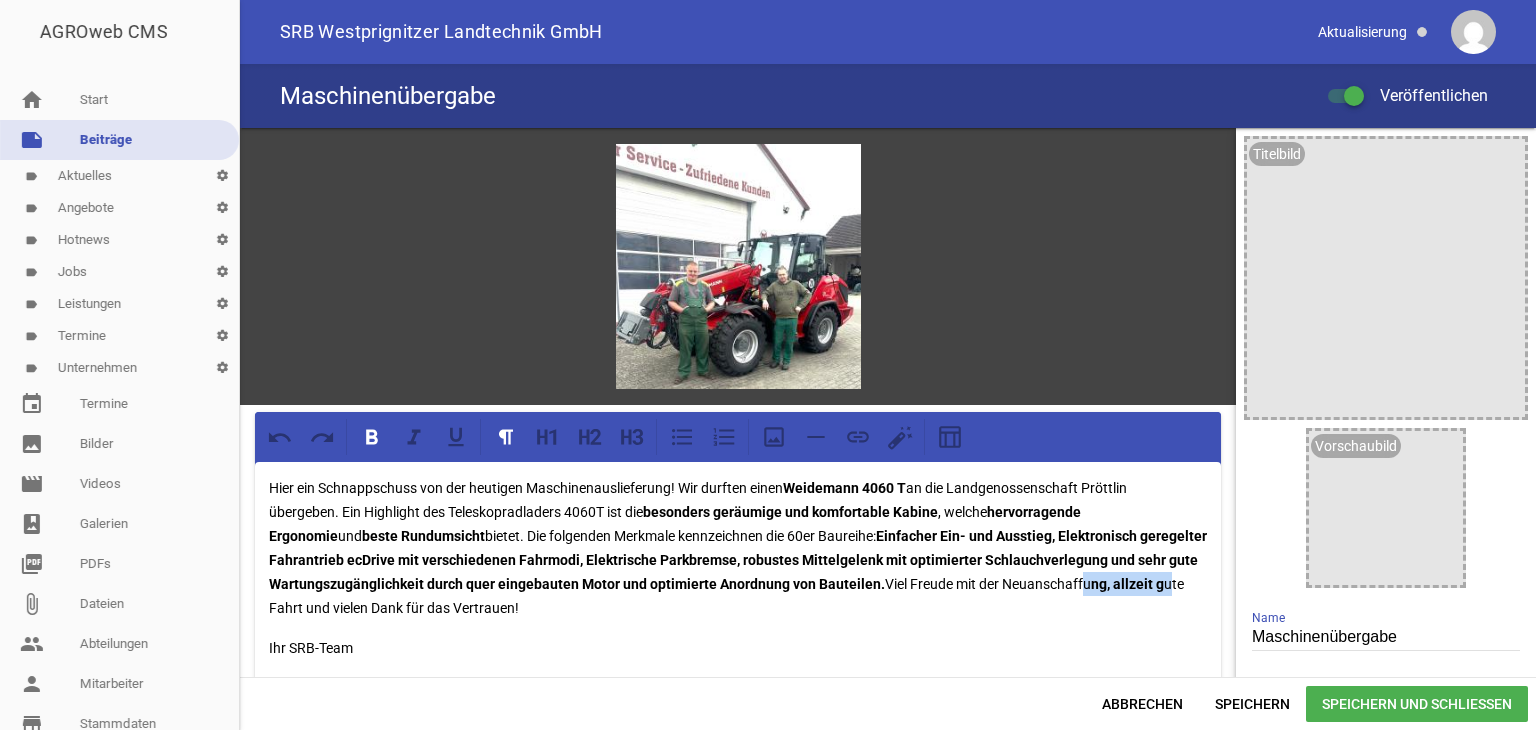 drag, startPoint x: 1079, startPoint y: 583, endPoint x: 1154, endPoint y: 573, distance: 75.66373 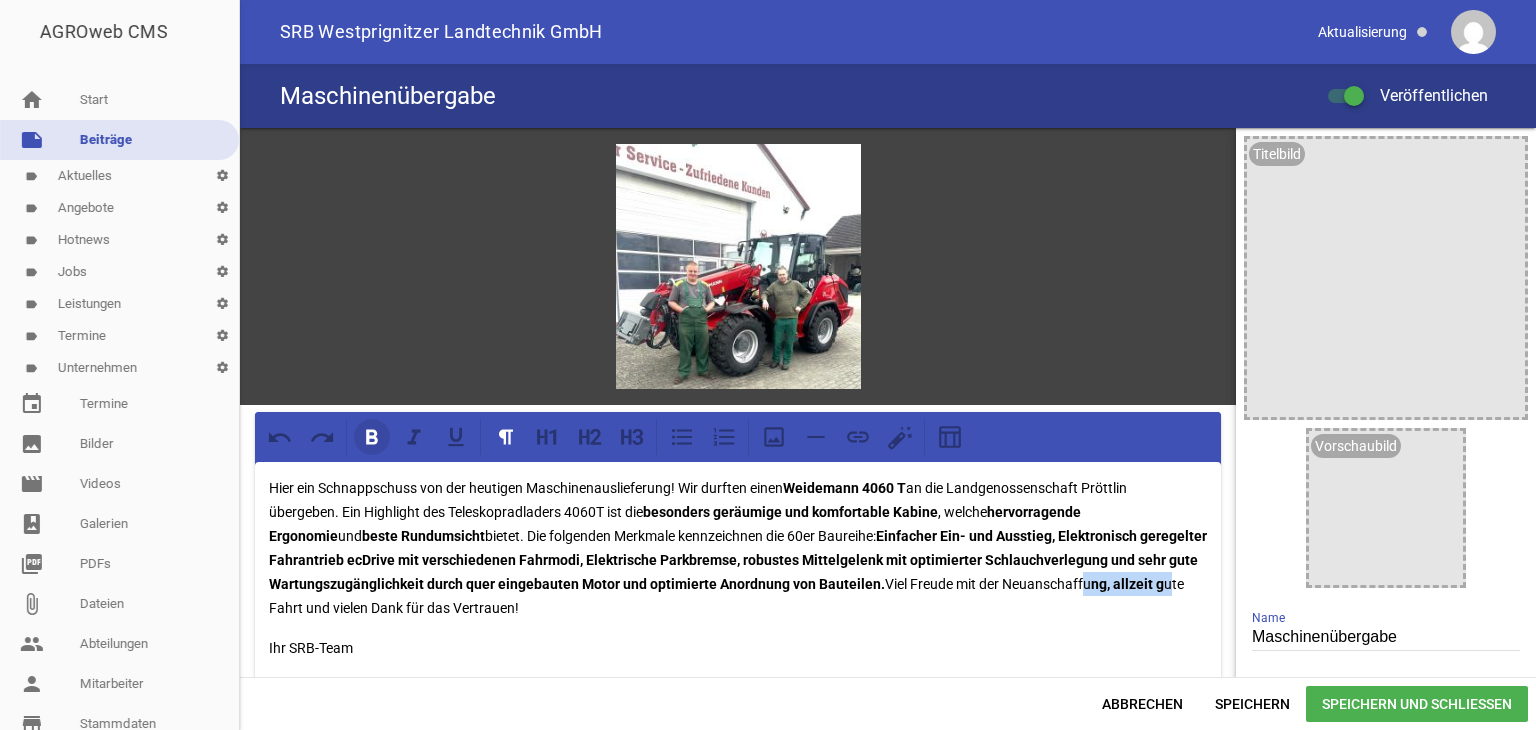 click 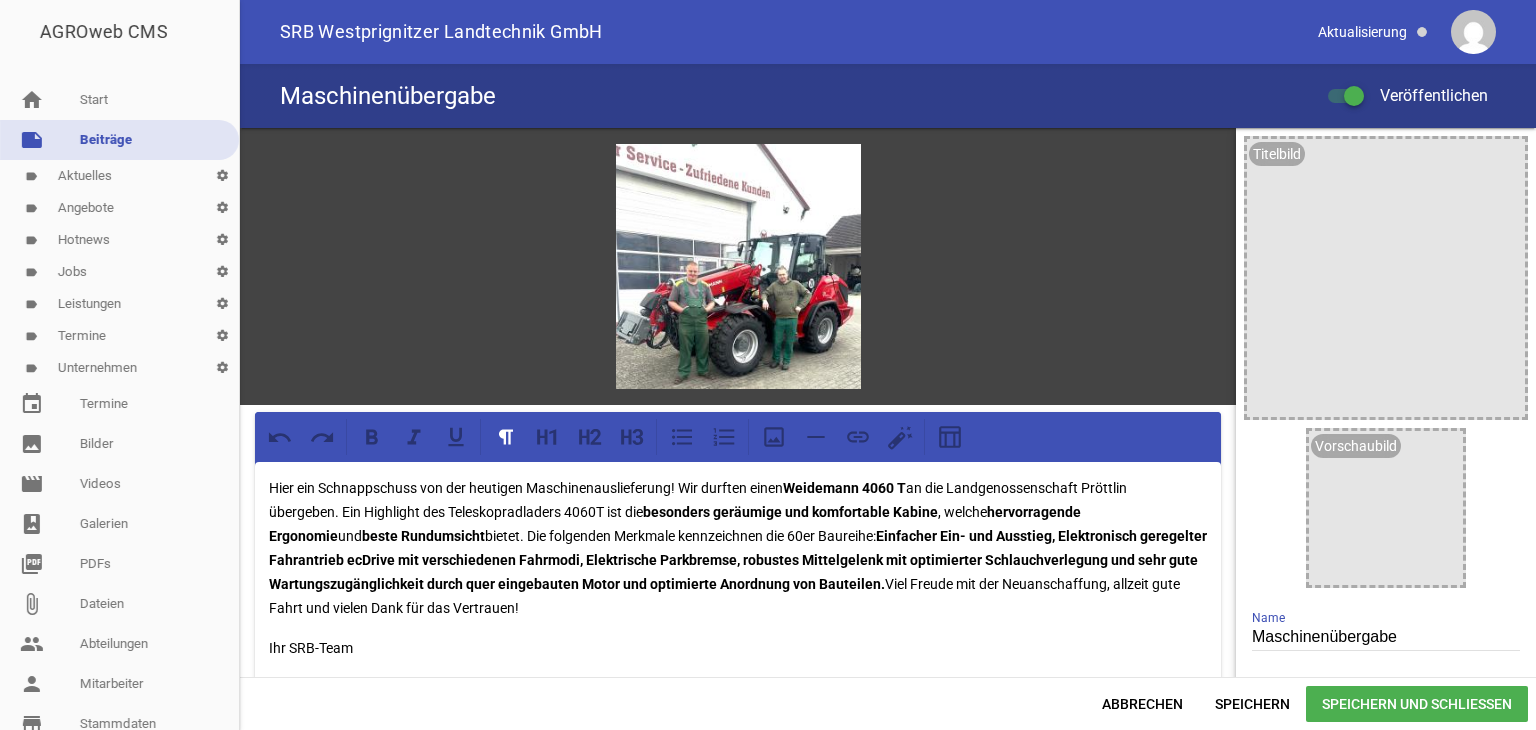 click on "Ihr SRB-Team" at bounding box center [738, 648] 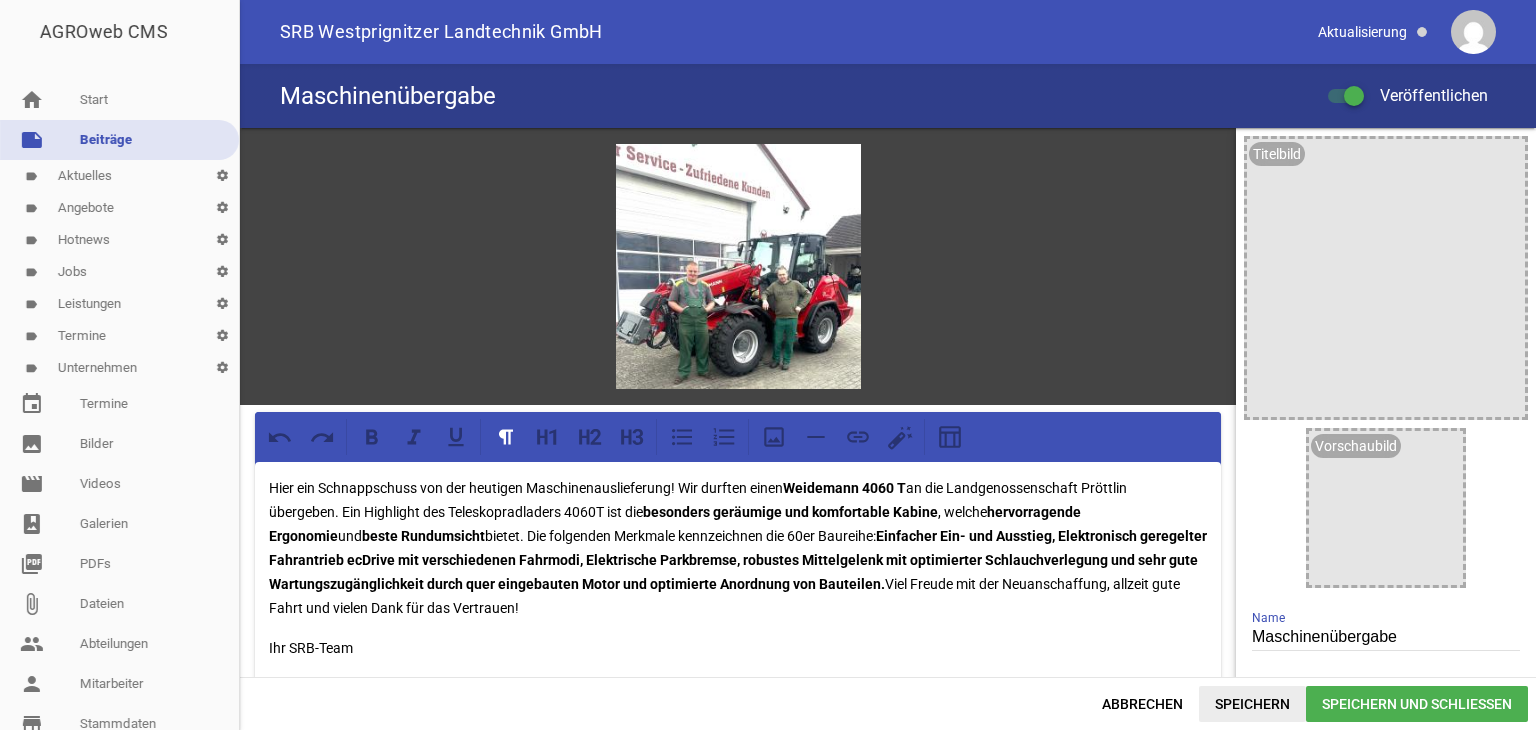 click on "Speichern" at bounding box center [1252, 704] 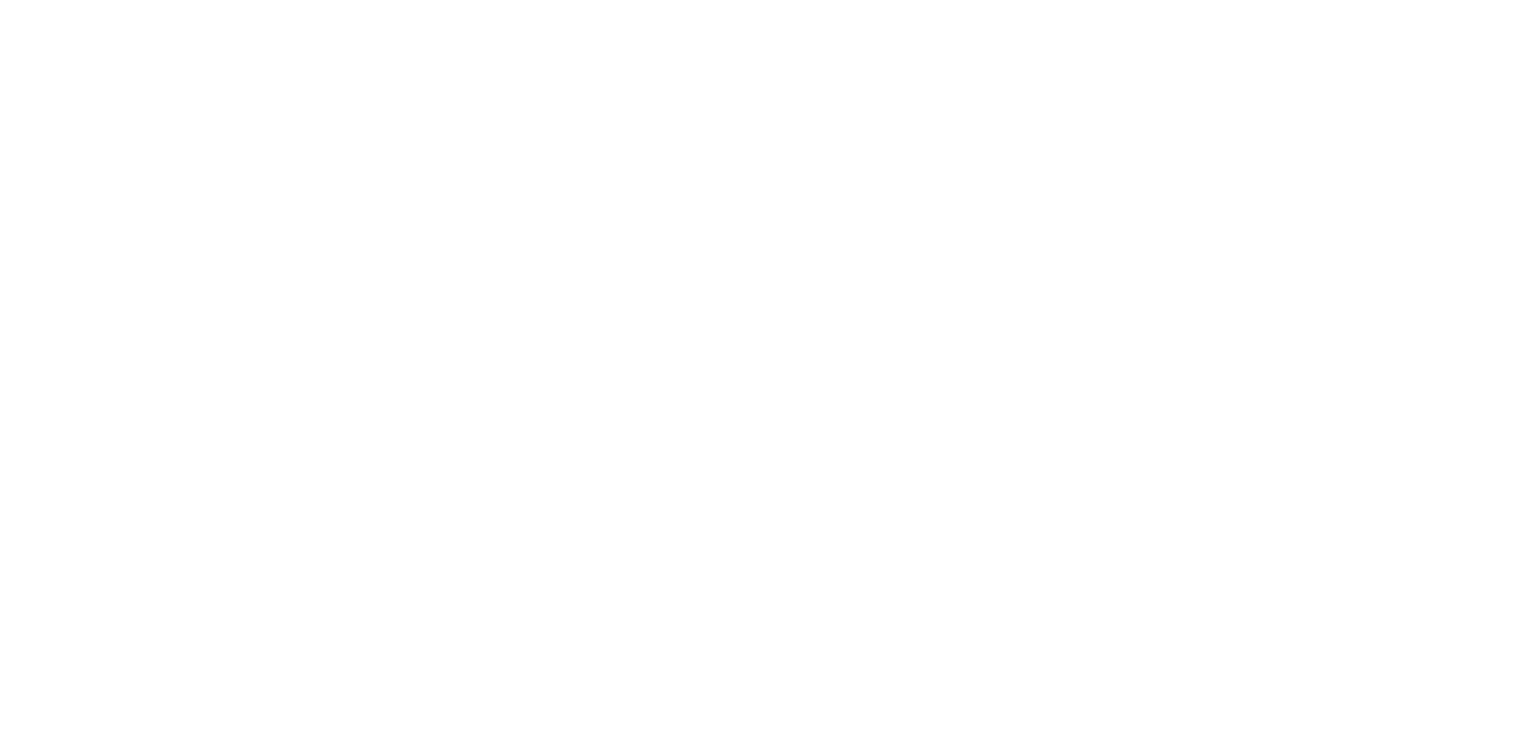 scroll, scrollTop: 0, scrollLeft: 0, axis: both 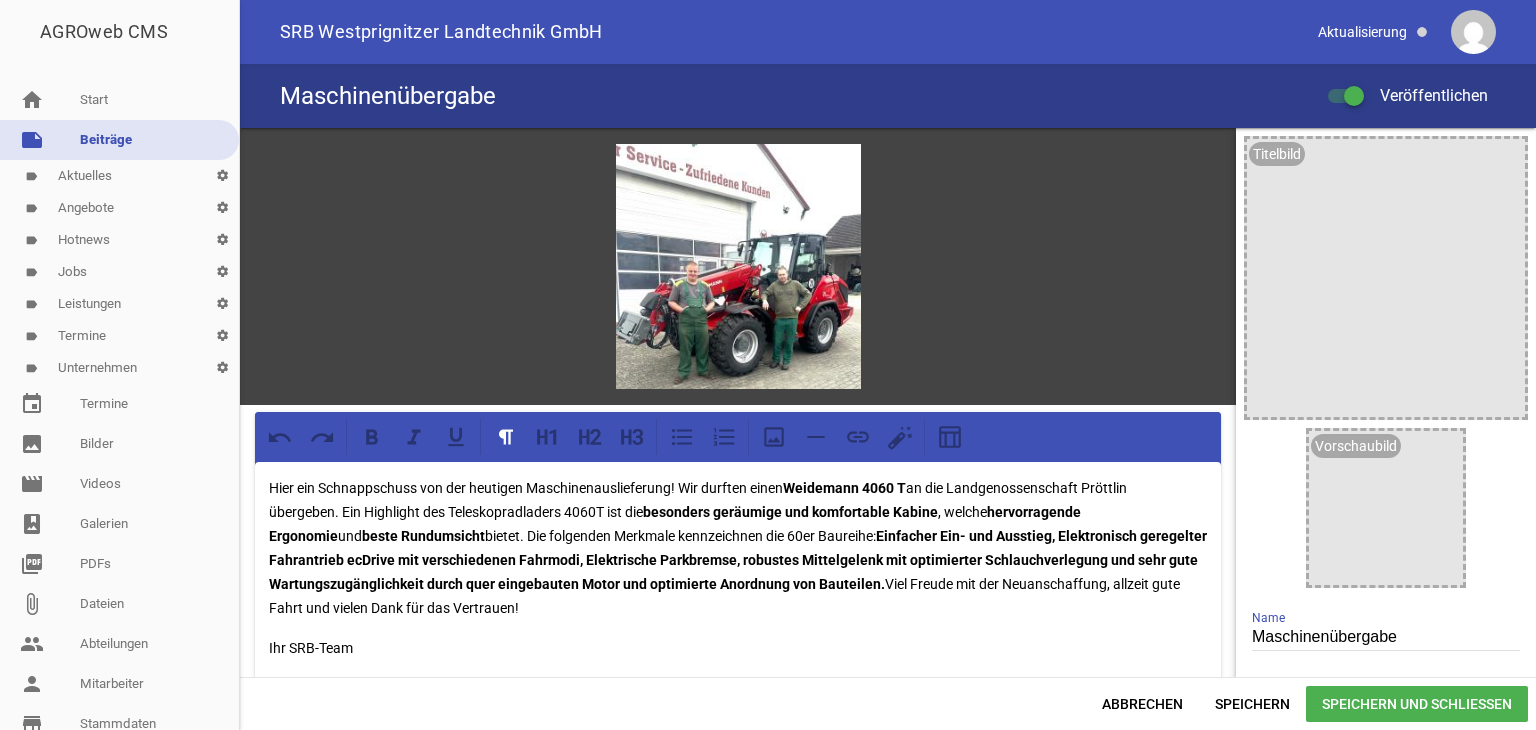 click on "Hier ein Schnappschuss von der heutigen Maschinenauslieferung! Wir durften einen Weidemann 4060 T an die [ORGANIZATION] übergeben. Ein Highlight des Teleskopradladers 4060T ist die besonders geräumige und komfortable Kabine, welche hervorragende Ergonomie und beste Rundumsicht bietet. Die folgenden Merkmale kennzeichnen die 60er Baureihe: Einfacher Ein- und Ausstieg, Elektronisch geregelter Fahrantrieb ecDrive mit verschiedenen Fahrmodi, Elektrische Parkbremse, robustes Mittelgelenk mit optimierter Schlauchverlegung und sehr gute Wartungszugänglichkeit durch quer eingebauten Motor und optimierte Anordnung von Bauteilen. Viel Freude mit der Neuanschaffung, allzeit gute Fahrt und vielen Dank für das Vertrauen!" at bounding box center [738, 548] 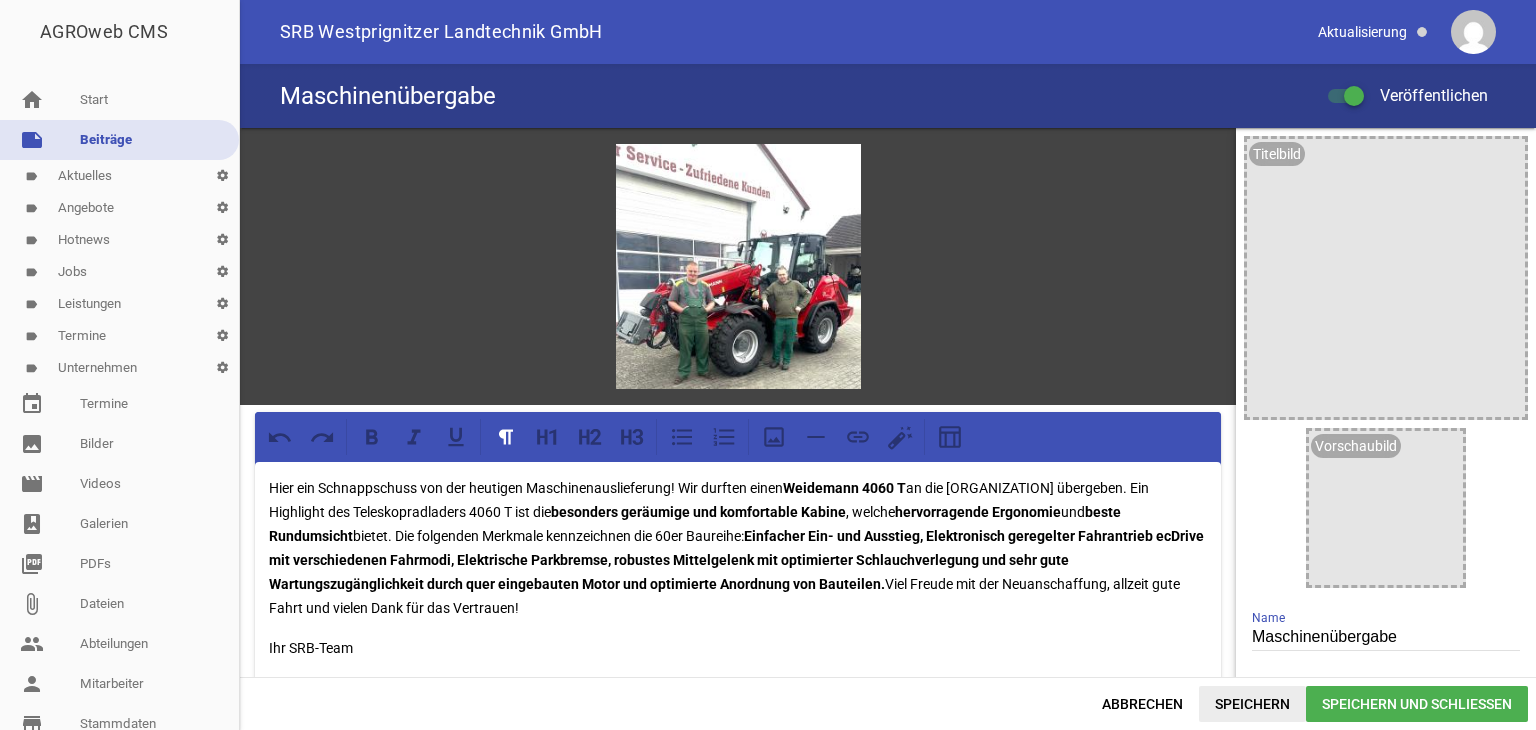 click on "Speichern" at bounding box center [1252, 704] 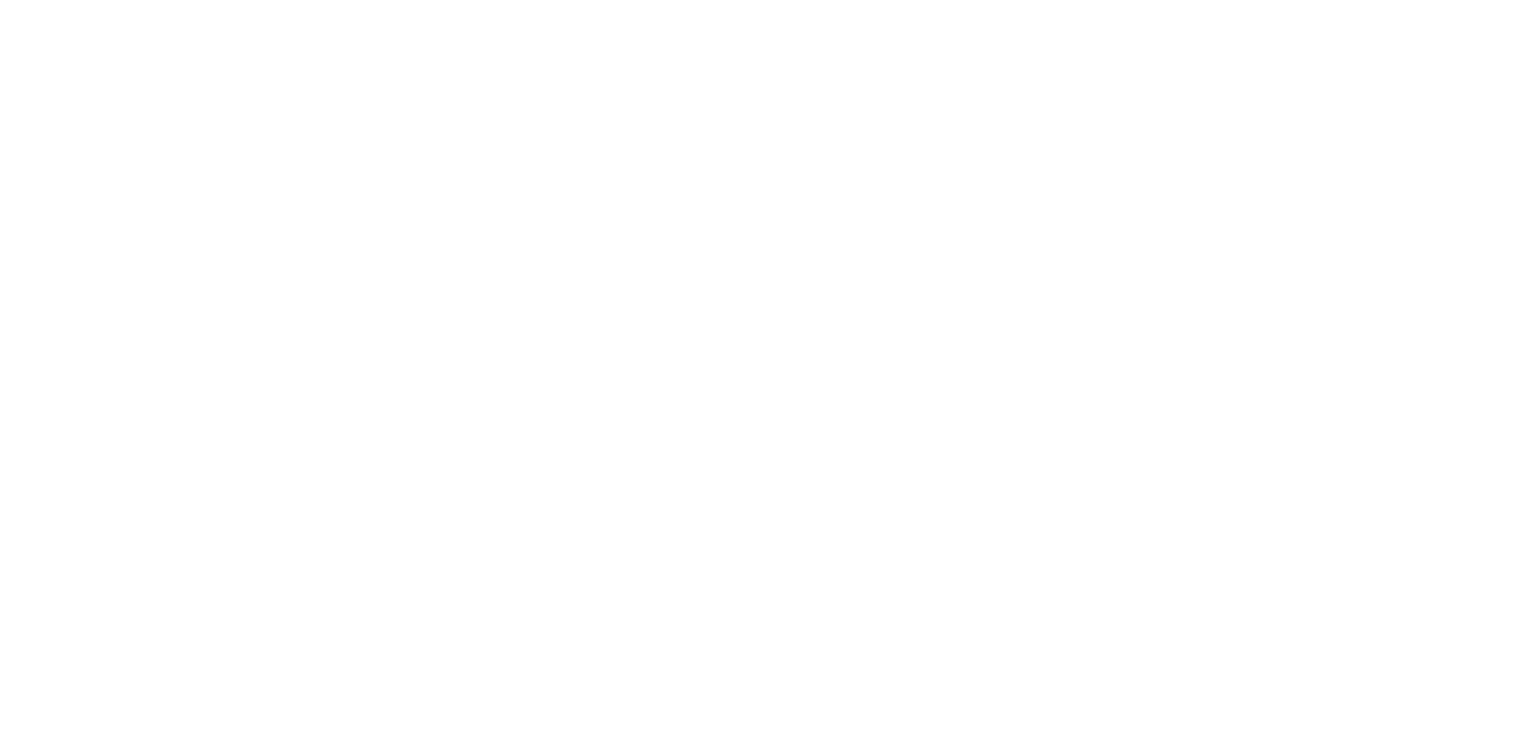 scroll, scrollTop: 0, scrollLeft: 0, axis: both 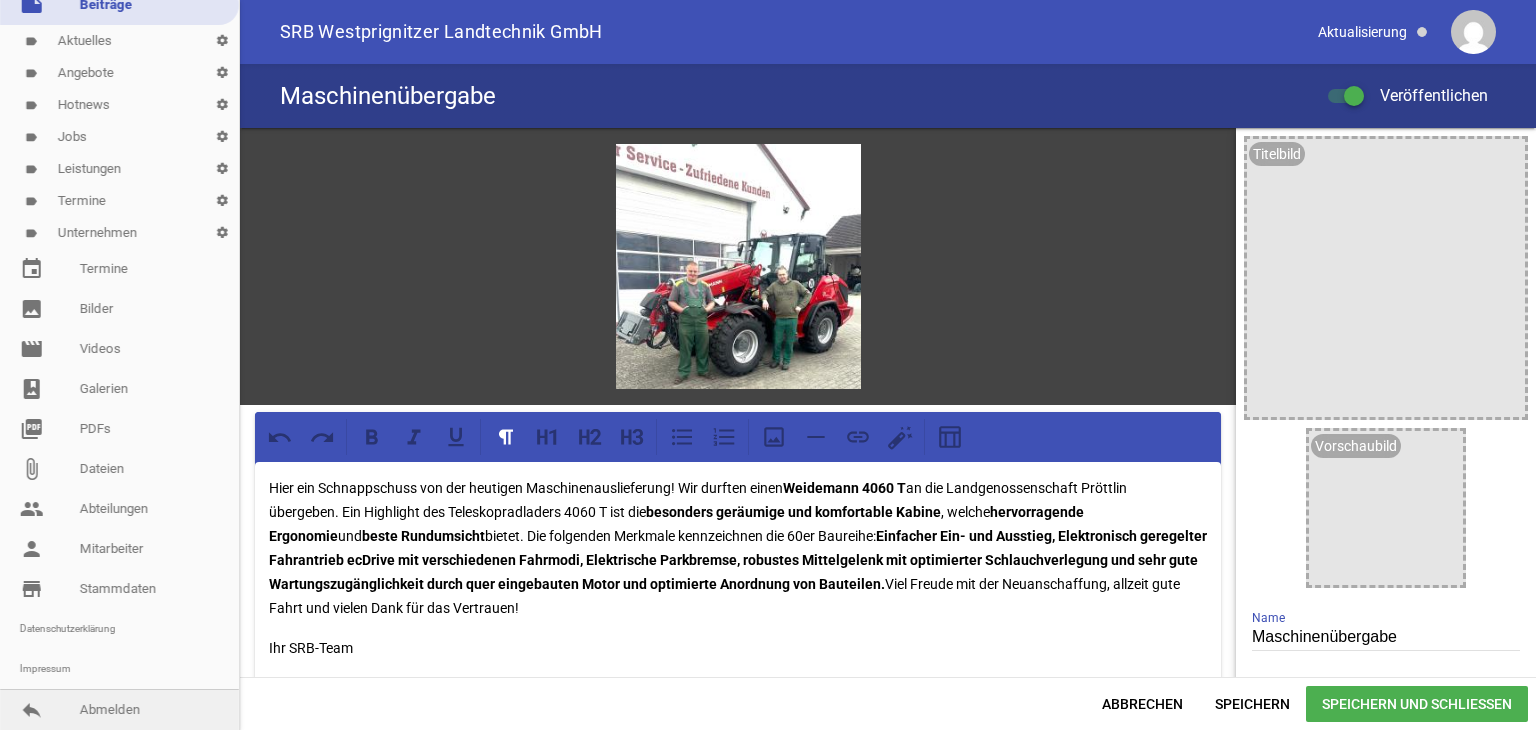 click on "reply  Abmelden" at bounding box center [119, 710] 